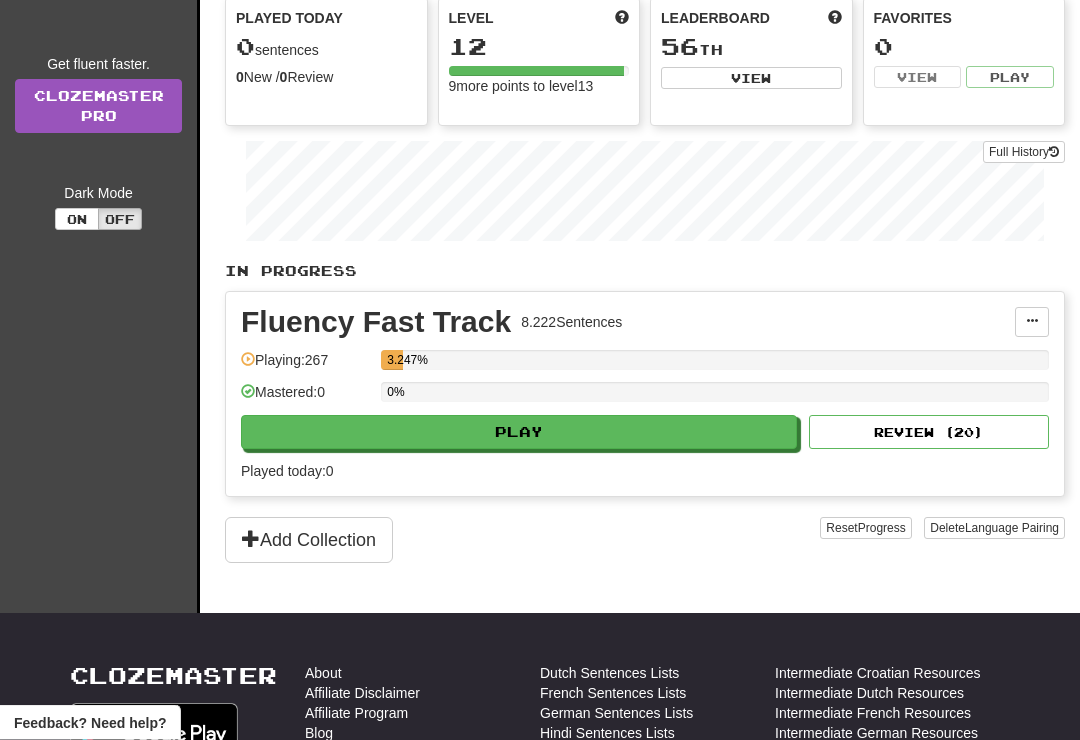 scroll, scrollTop: 241, scrollLeft: 0, axis: vertical 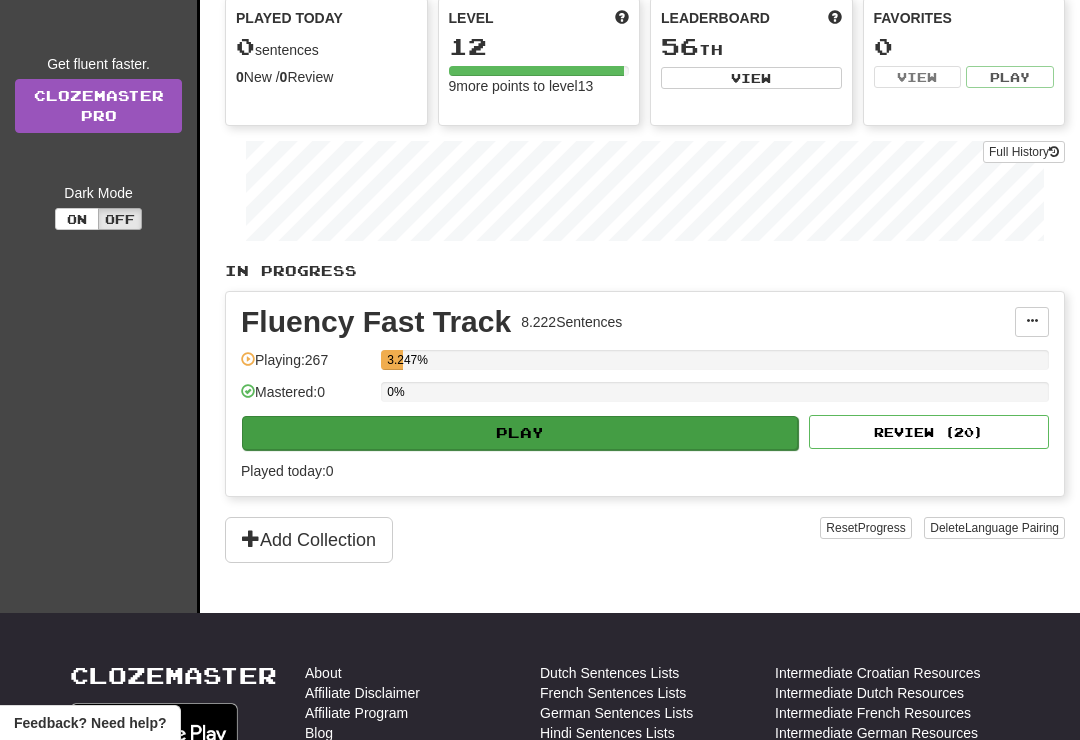 click on "Play" at bounding box center [520, 433] 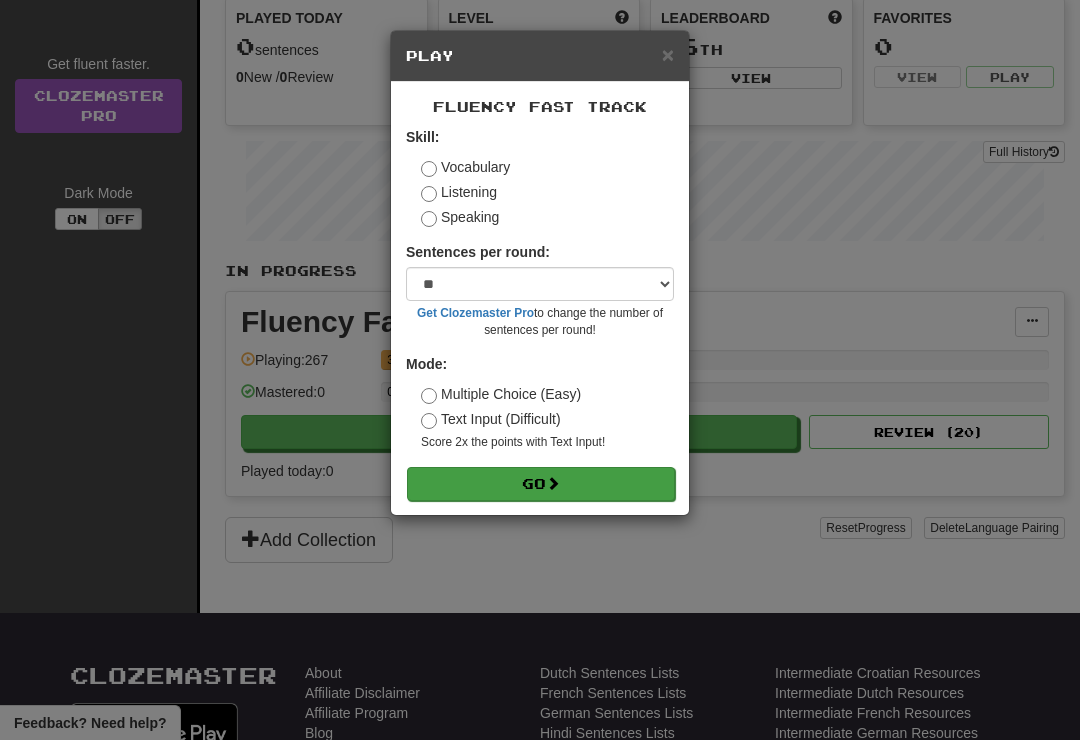 click on "Go" at bounding box center [541, 484] 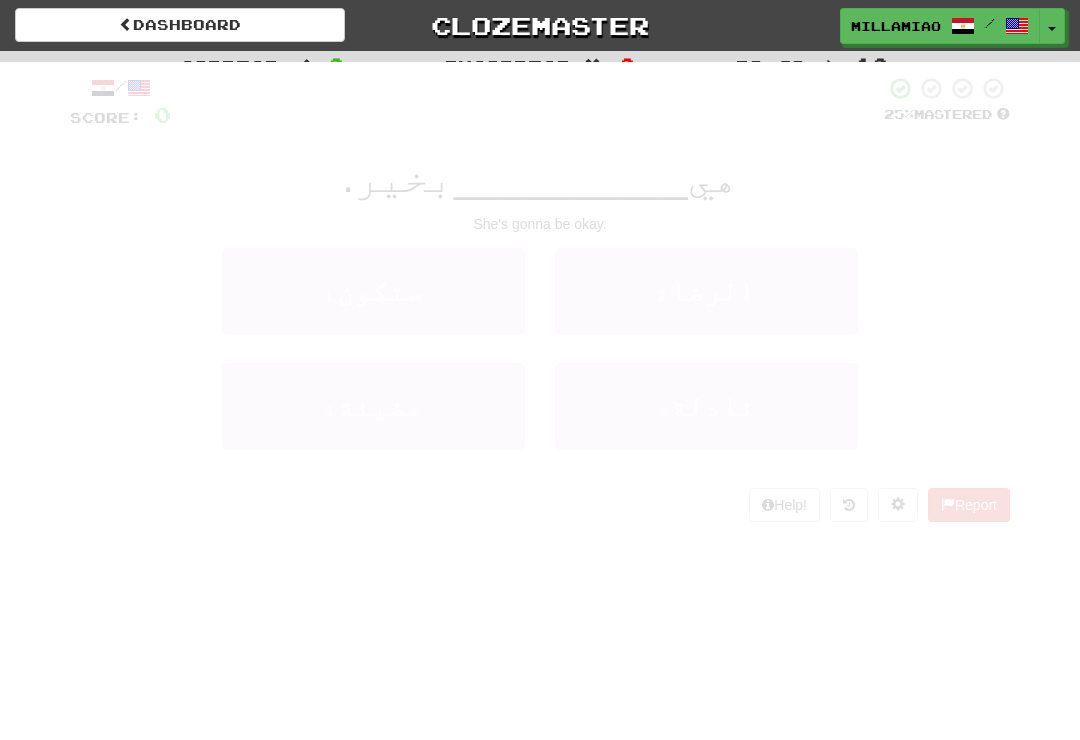 scroll, scrollTop: 0, scrollLeft: 0, axis: both 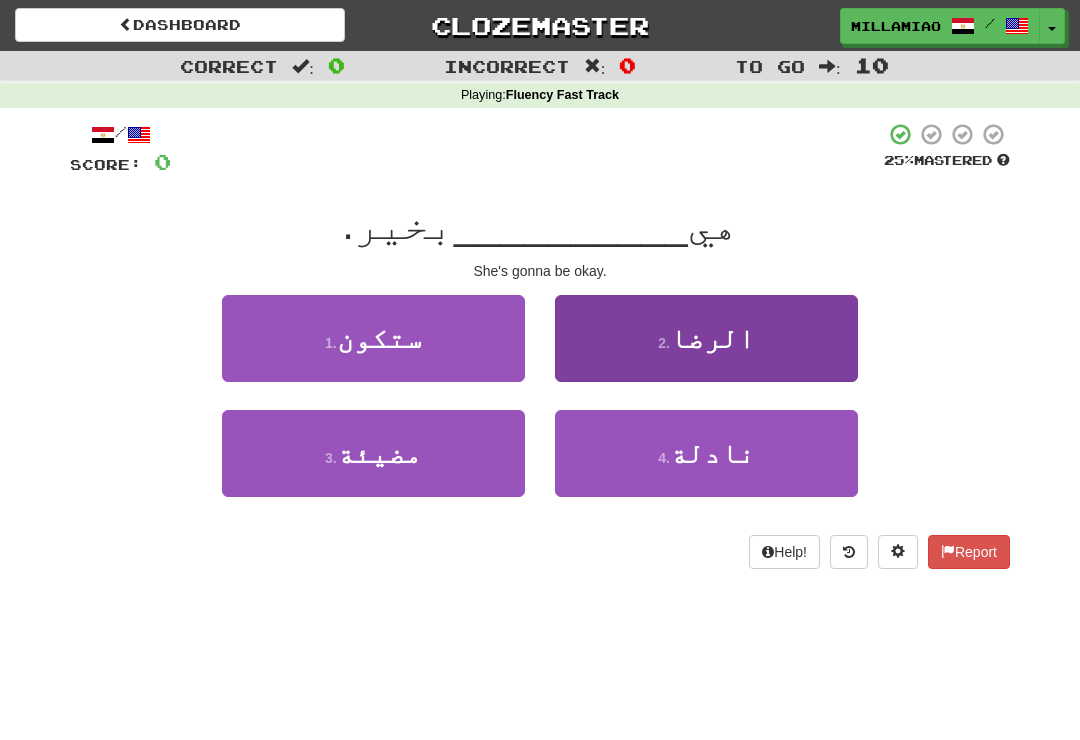 click on "2 .  الرضا" at bounding box center [706, 338] 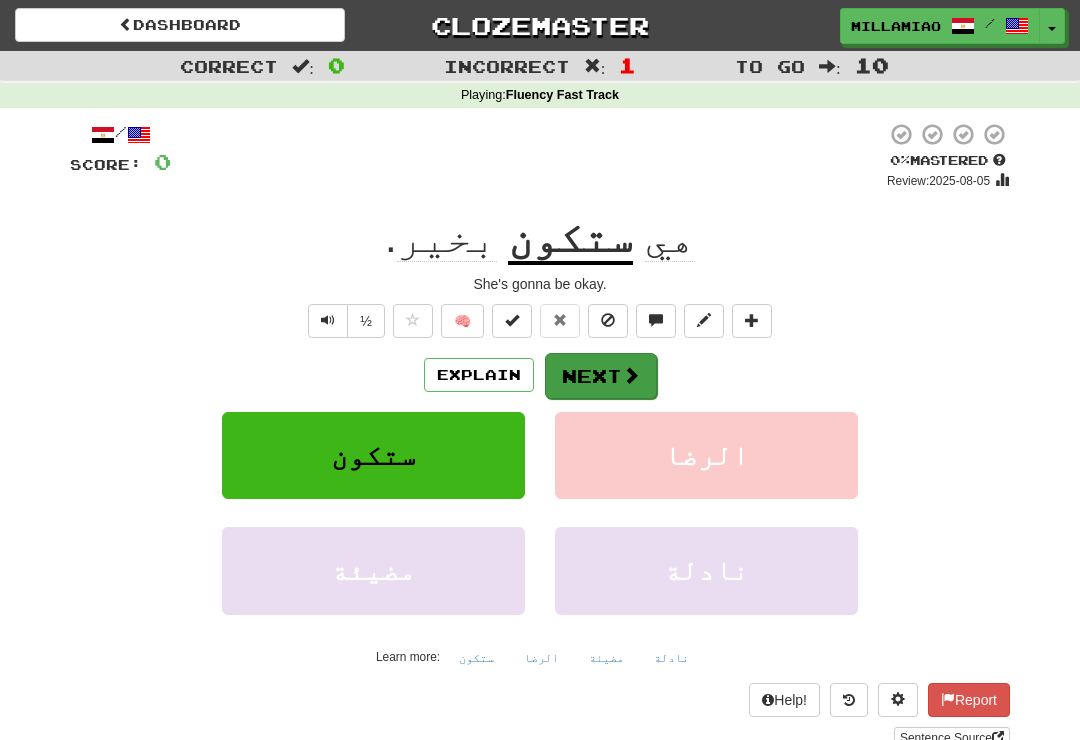 click at bounding box center (631, 375) 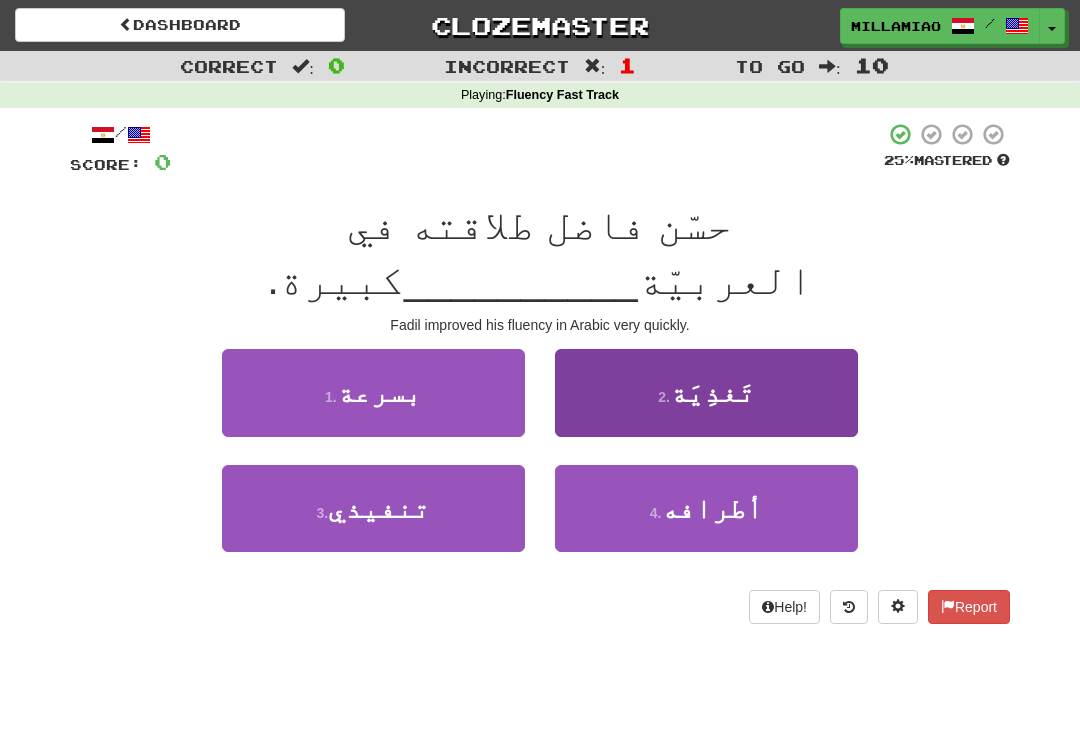 click on "2 .  تَغذِيَة" at bounding box center [706, 392] 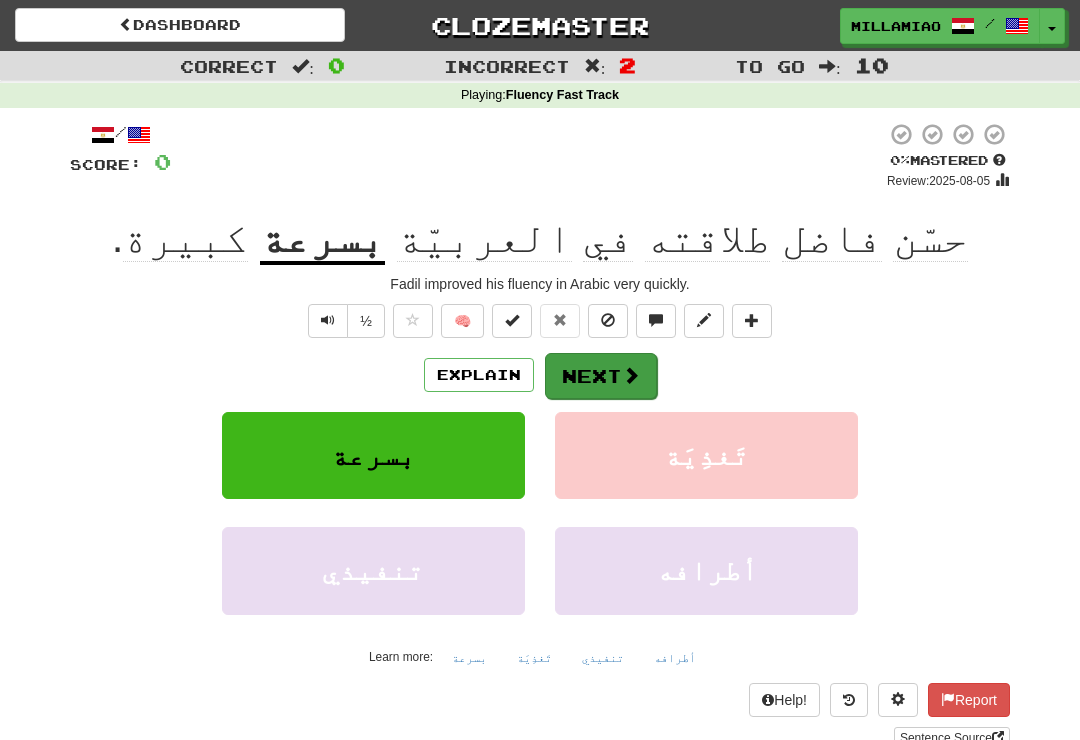 click at bounding box center [631, 375] 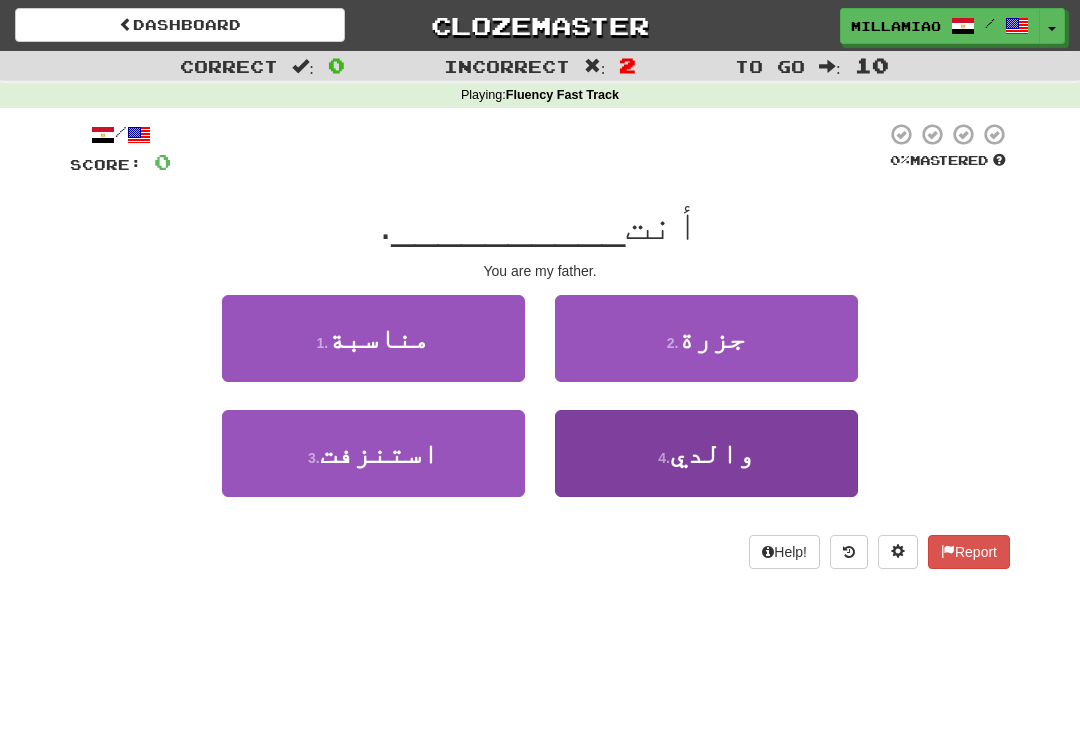 click on "4 .  والدي" at bounding box center (706, 453) 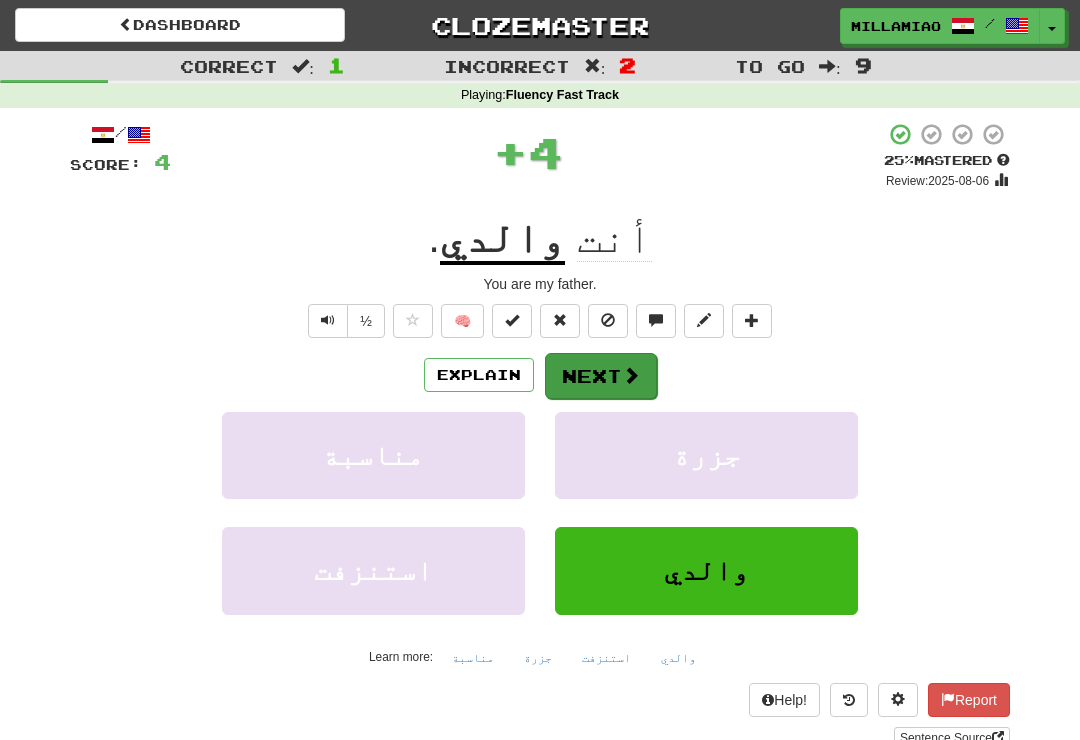 click at bounding box center (631, 375) 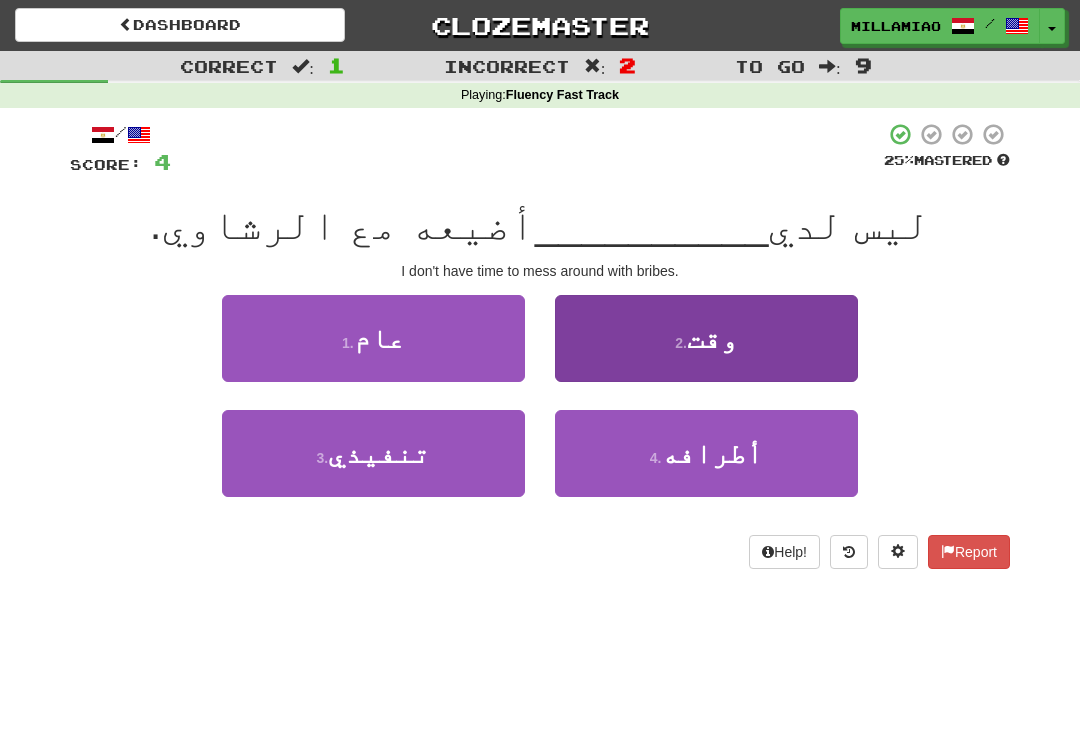click on "2 .  وقت" at bounding box center [706, 338] 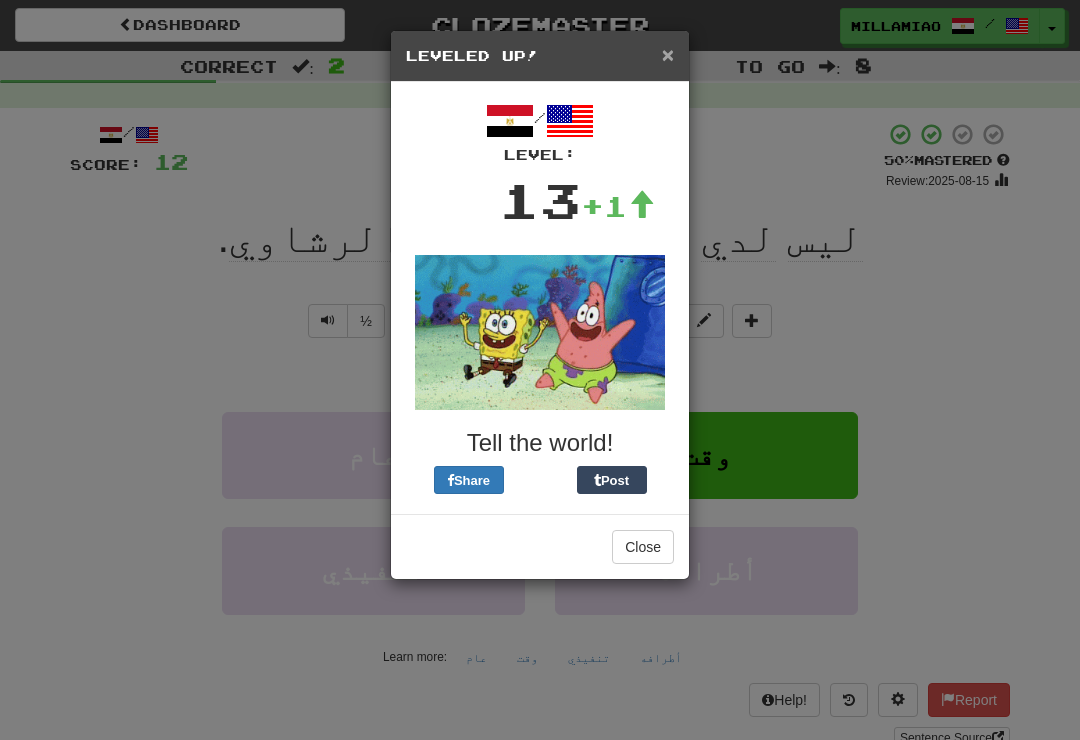 click on "×" at bounding box center [668, 54] 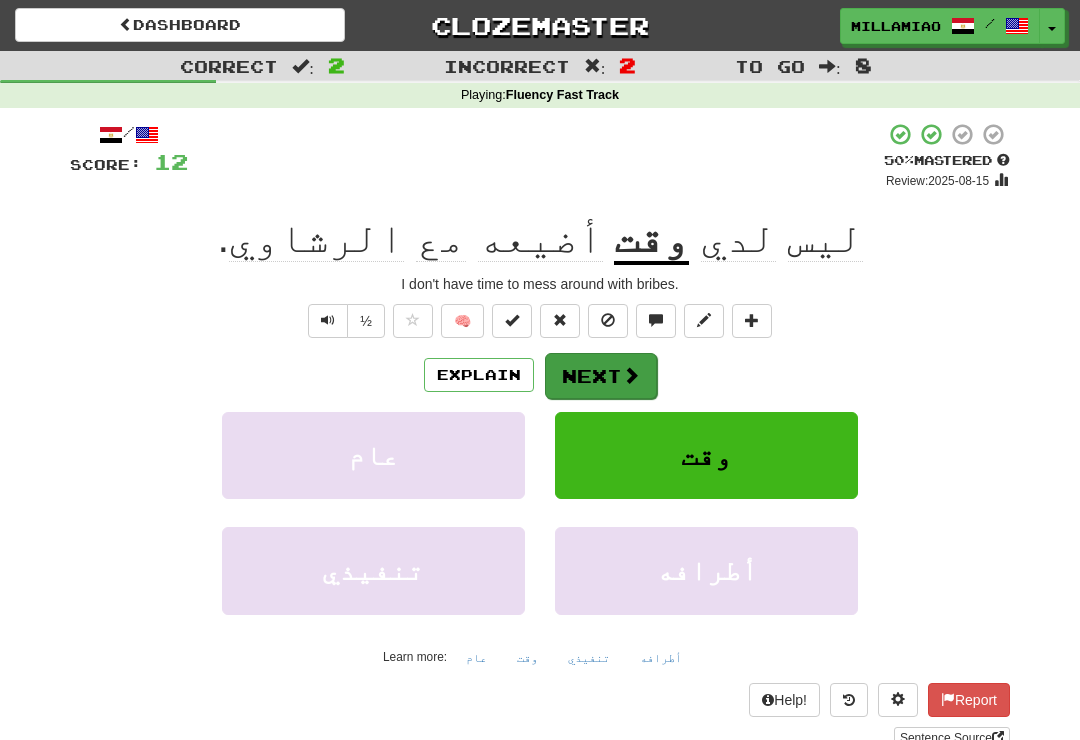 click at bounding box center (631, 375) 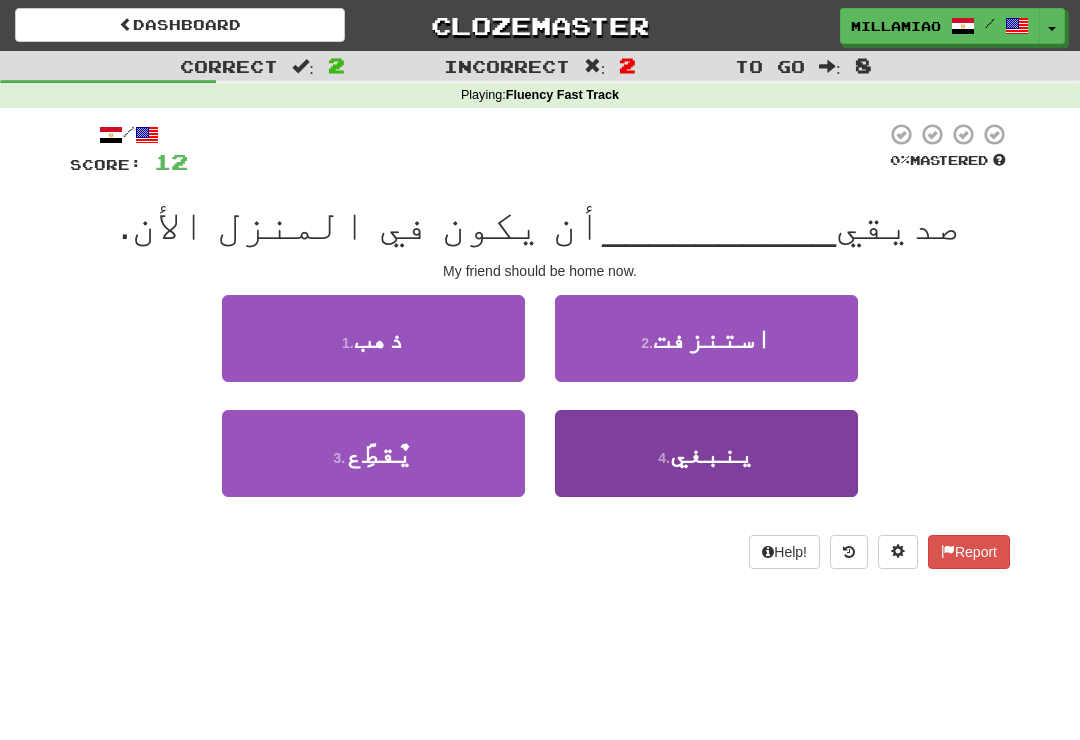 click on "ينبغي" at bounding box center [712, 453] 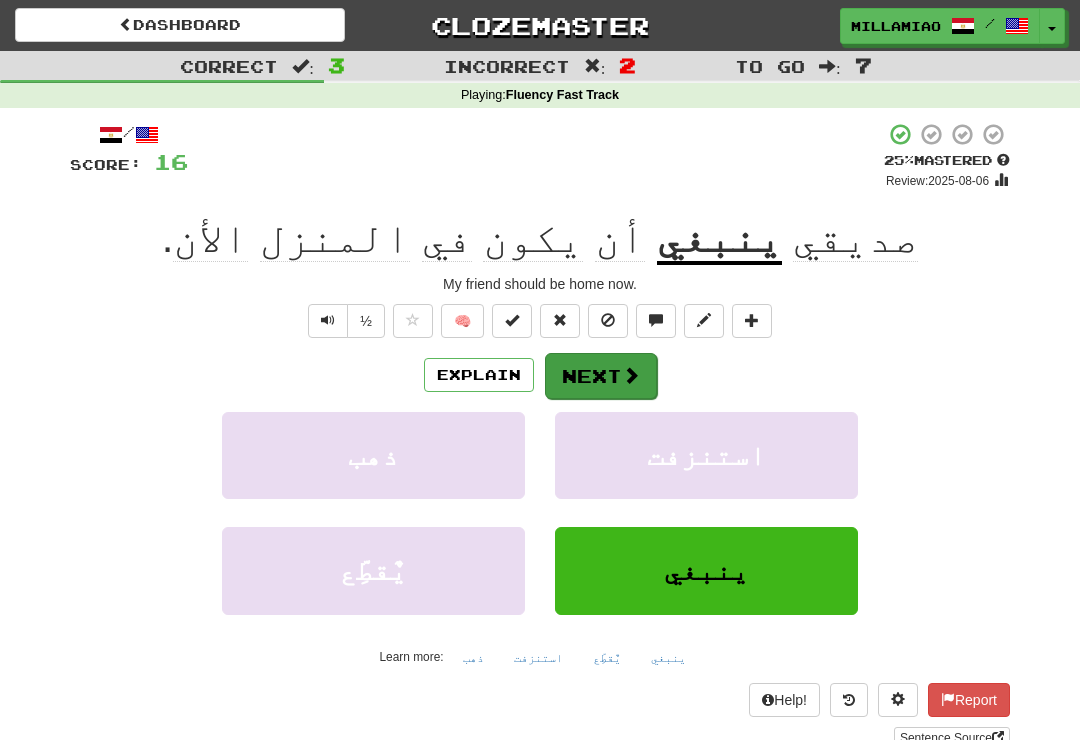 click on "Next" at bounding box center [601, 376] 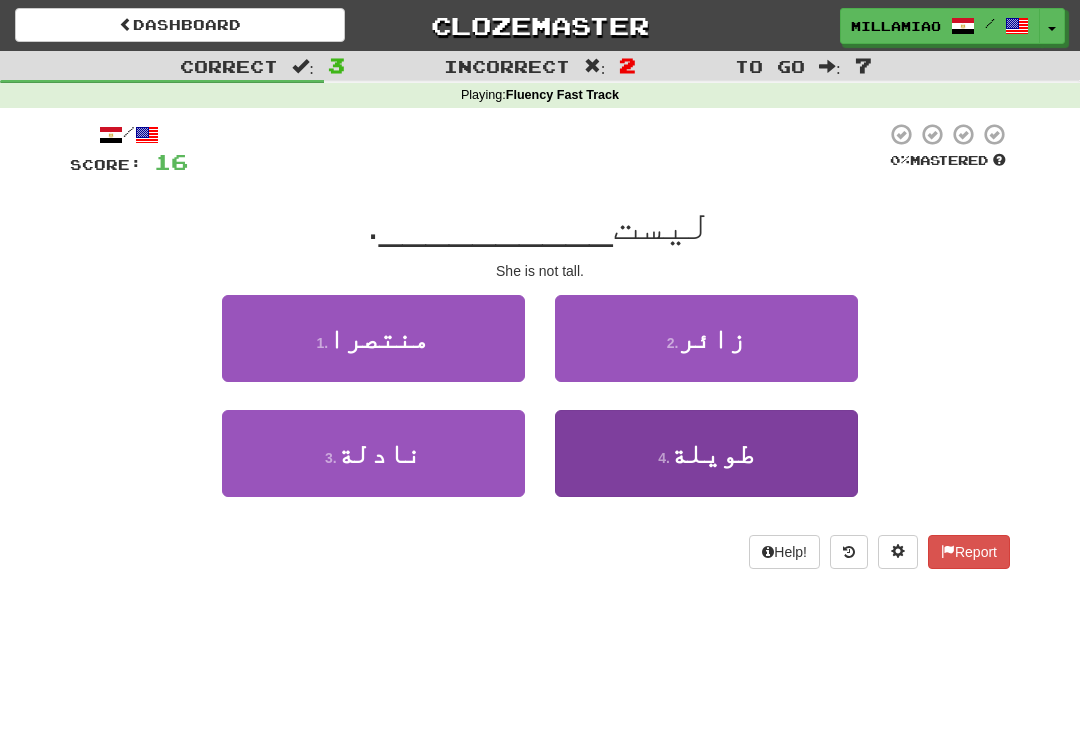 click on "طويلة" at bounding box center (712, 453) 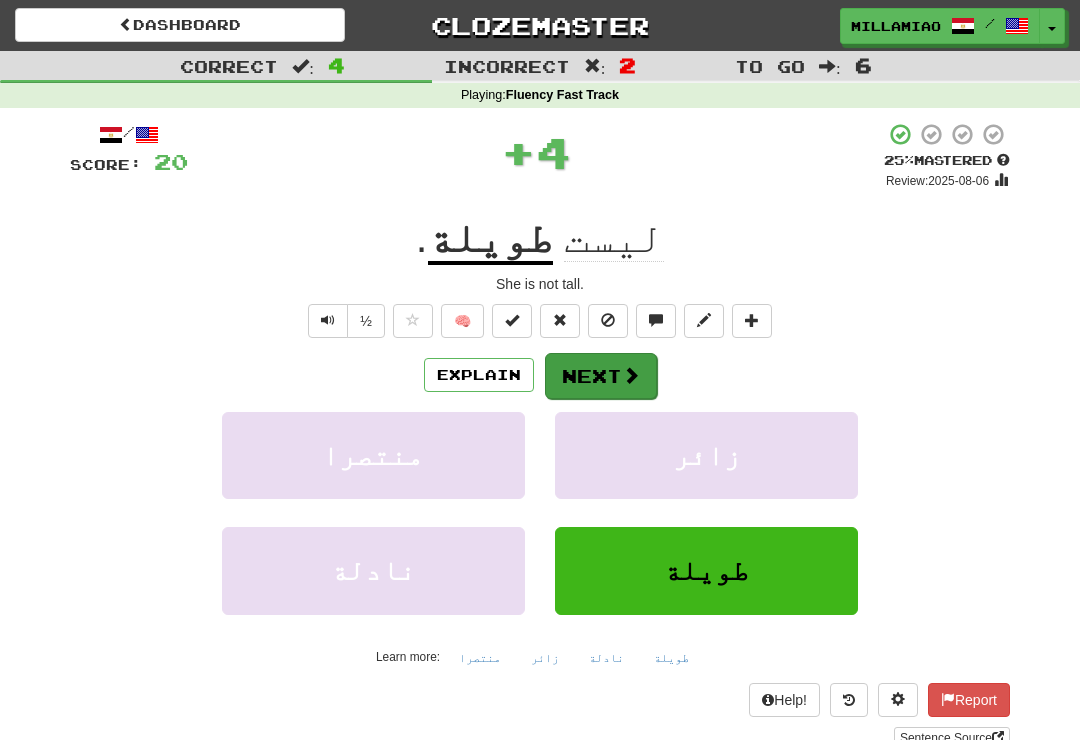 click at bounding box center (631, 375) 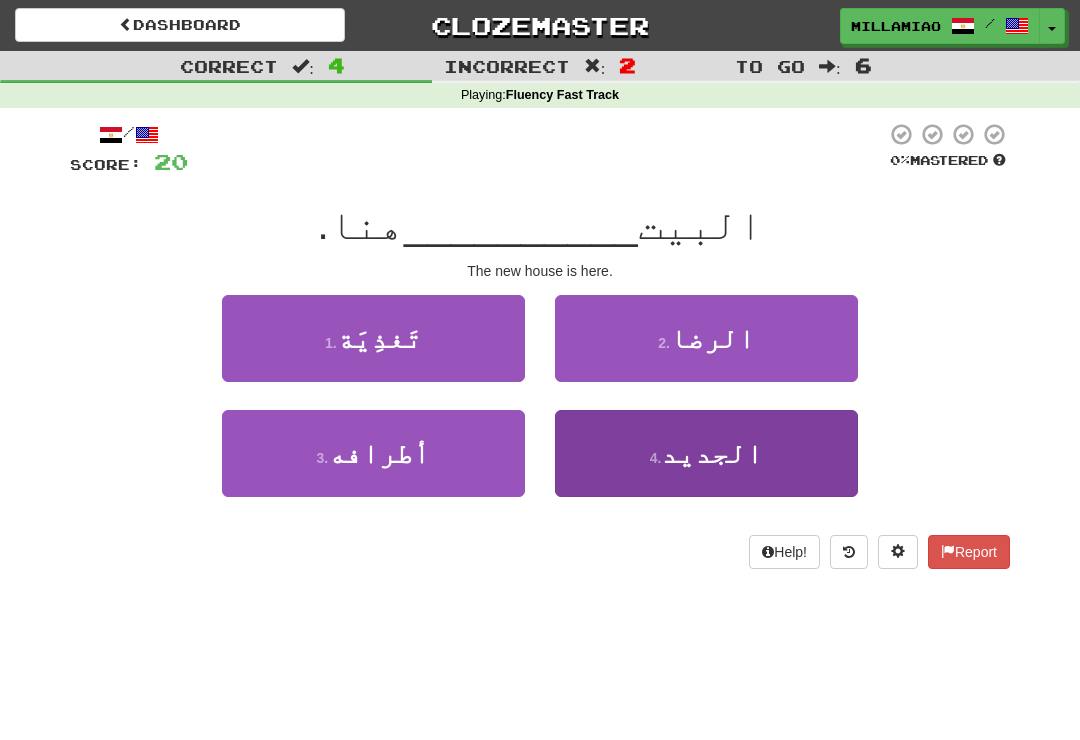 click on "الجديد" at bounding box center (712, 453) 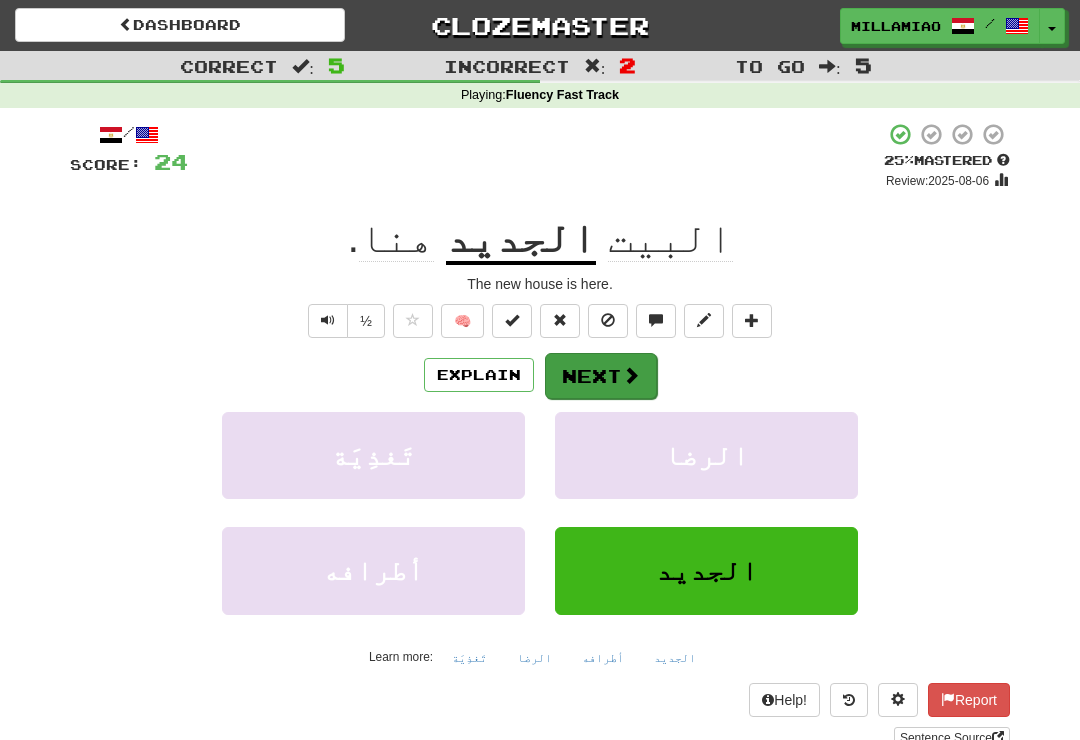 click at bounding box center [631, 375] 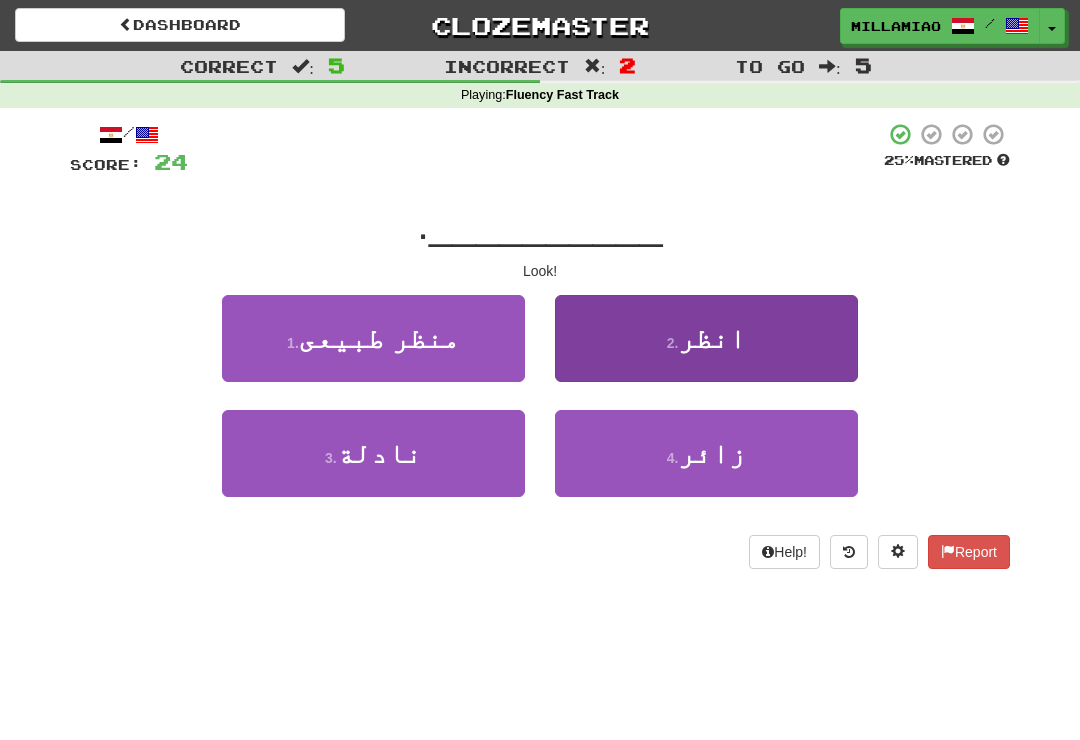 click on "2 .  انظر" at bounding box center [706, 338] 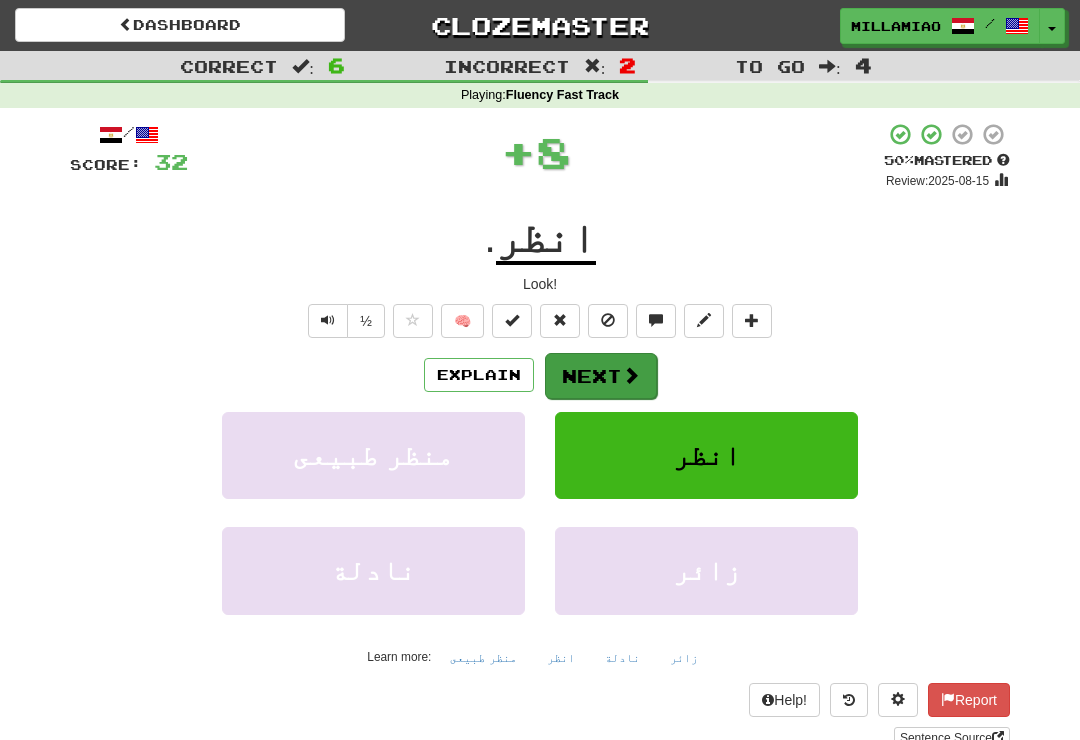 click on "Next" at bounding box center [601, 376] 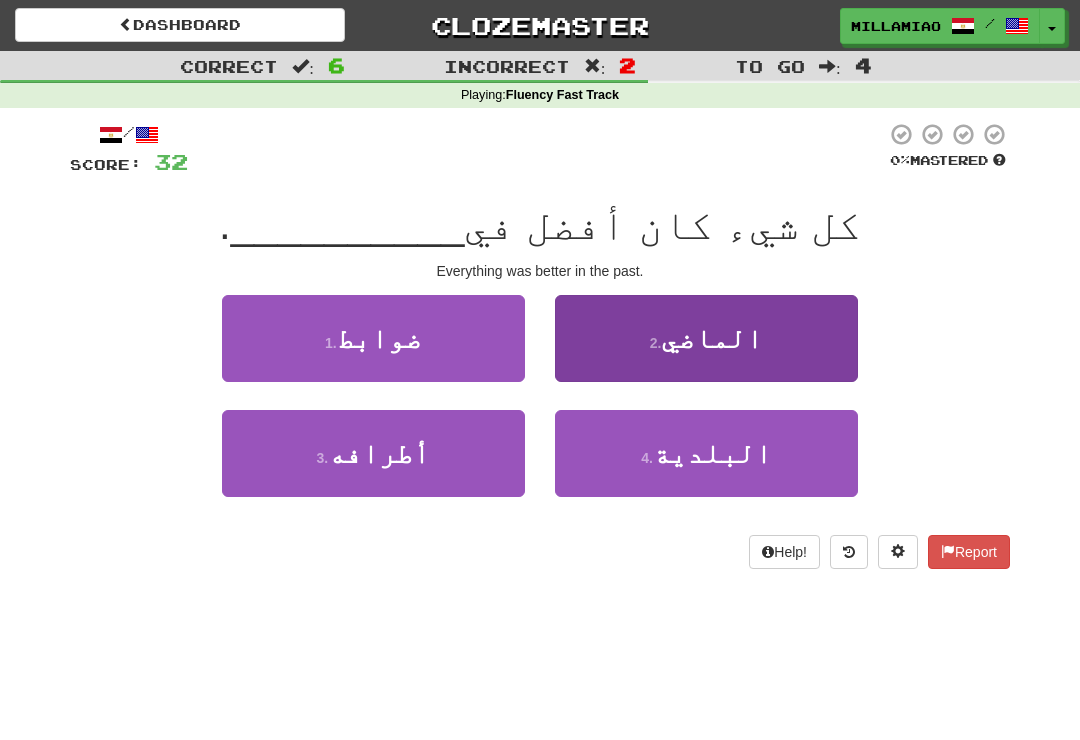 click on "2 .  الماضي" at bounding box center (706, 338) 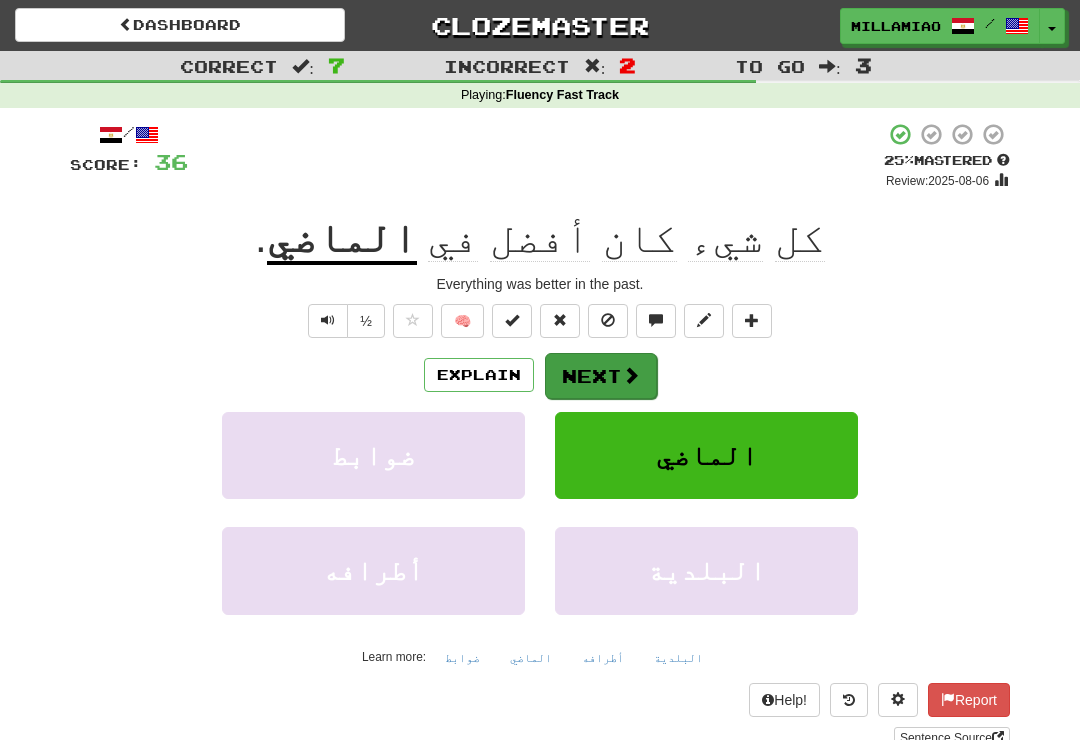 click at bounding box center (631, 375) 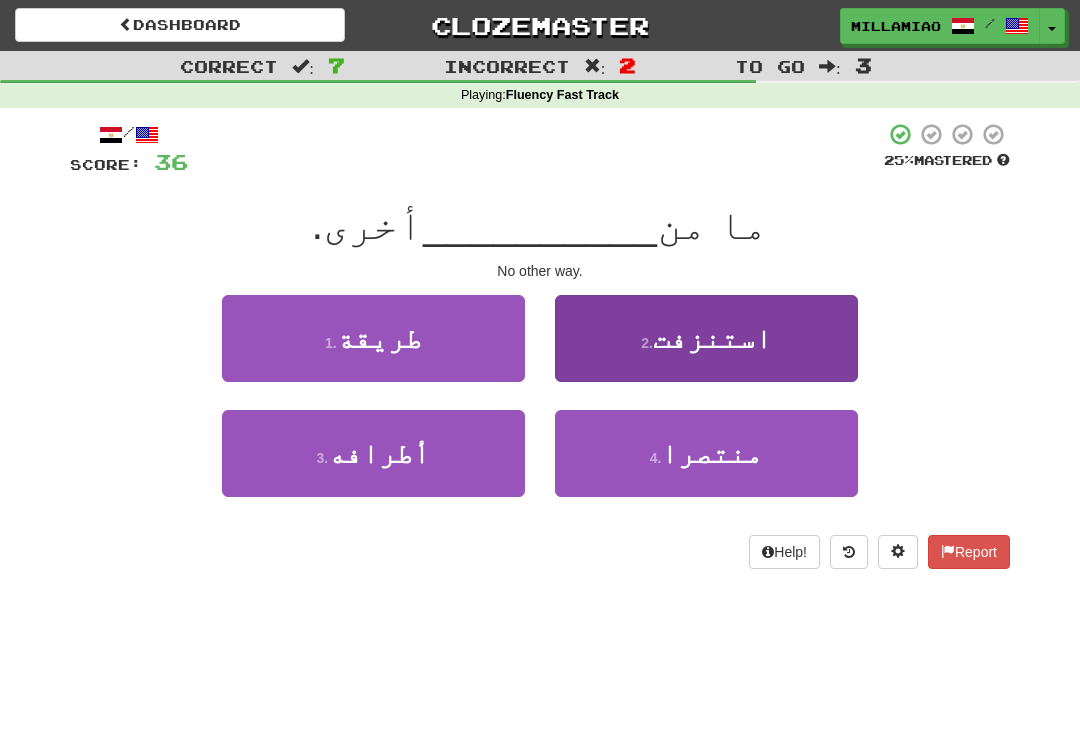 click on "استنزفت" at bounding box center [712, 338] 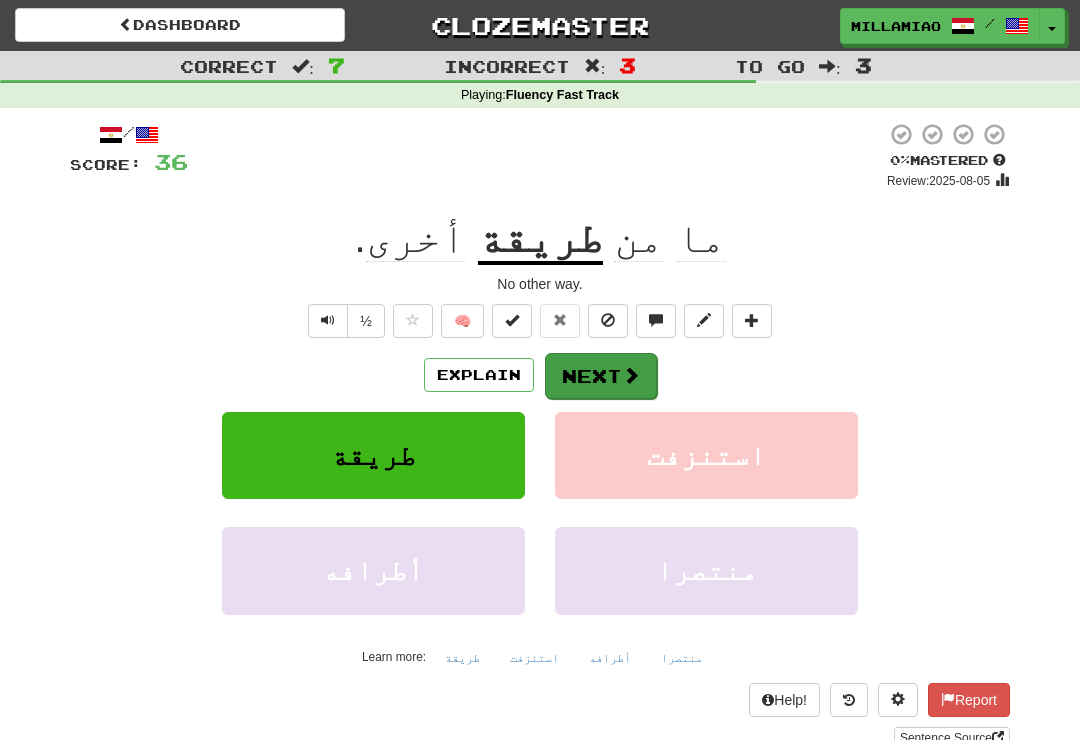 click at bounding box center [631, 375] 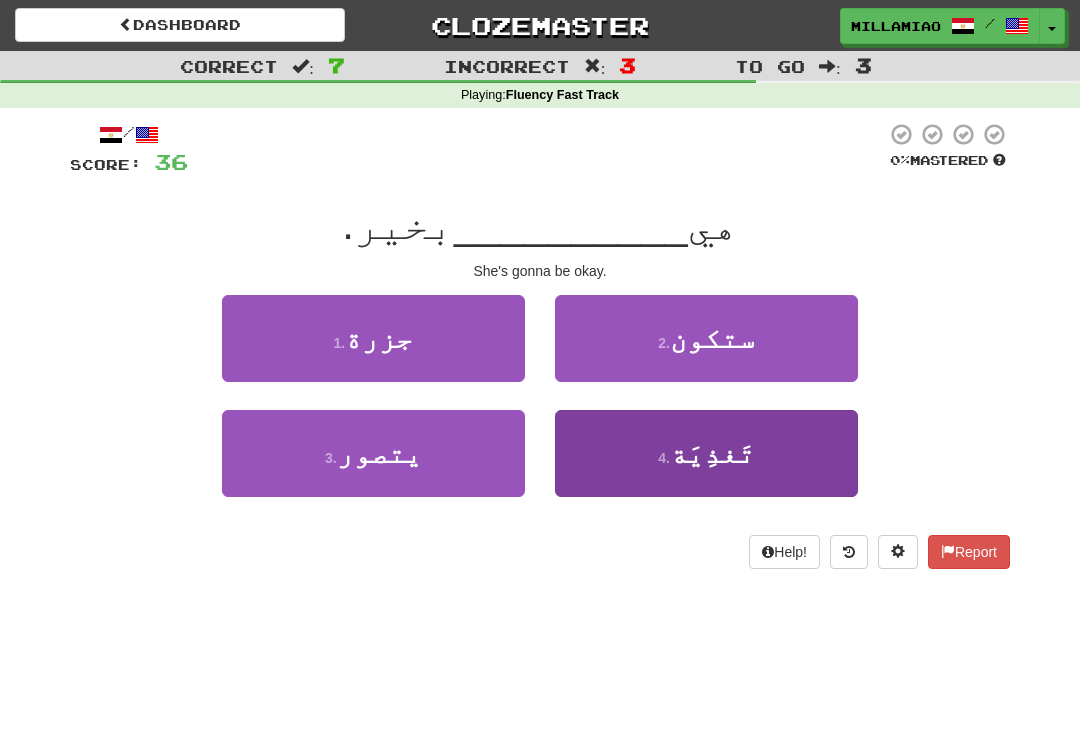 click on "تَغذِيَة" at bounding box center (712, 453) 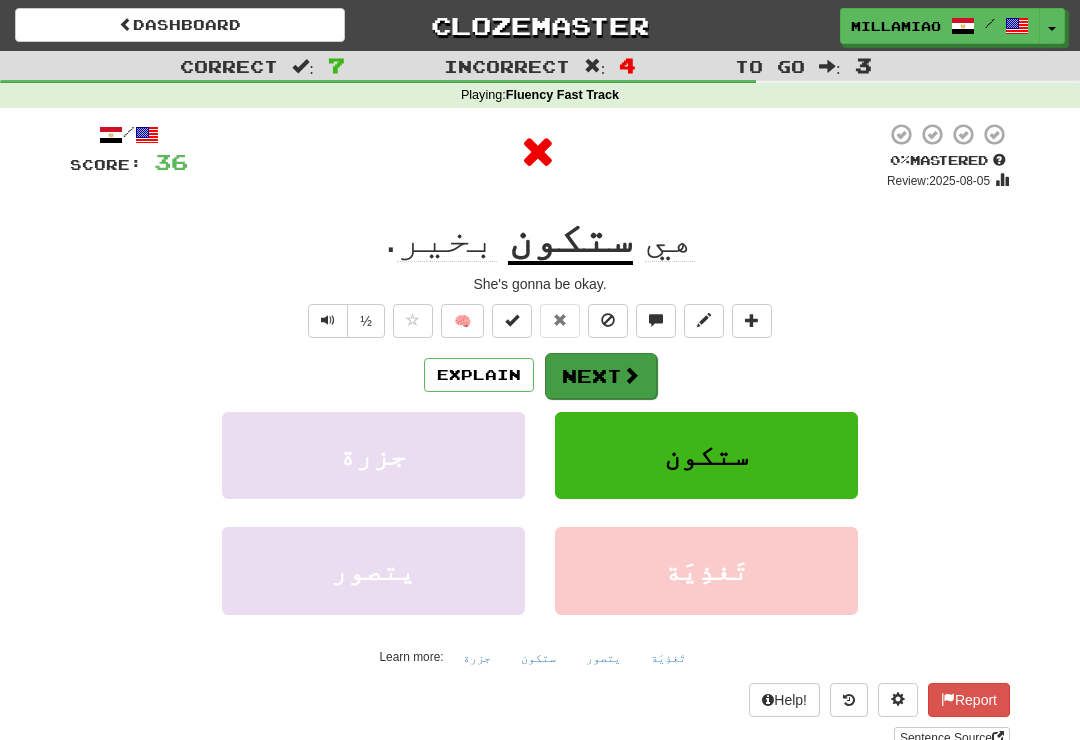click at bounding box center [631, 375] 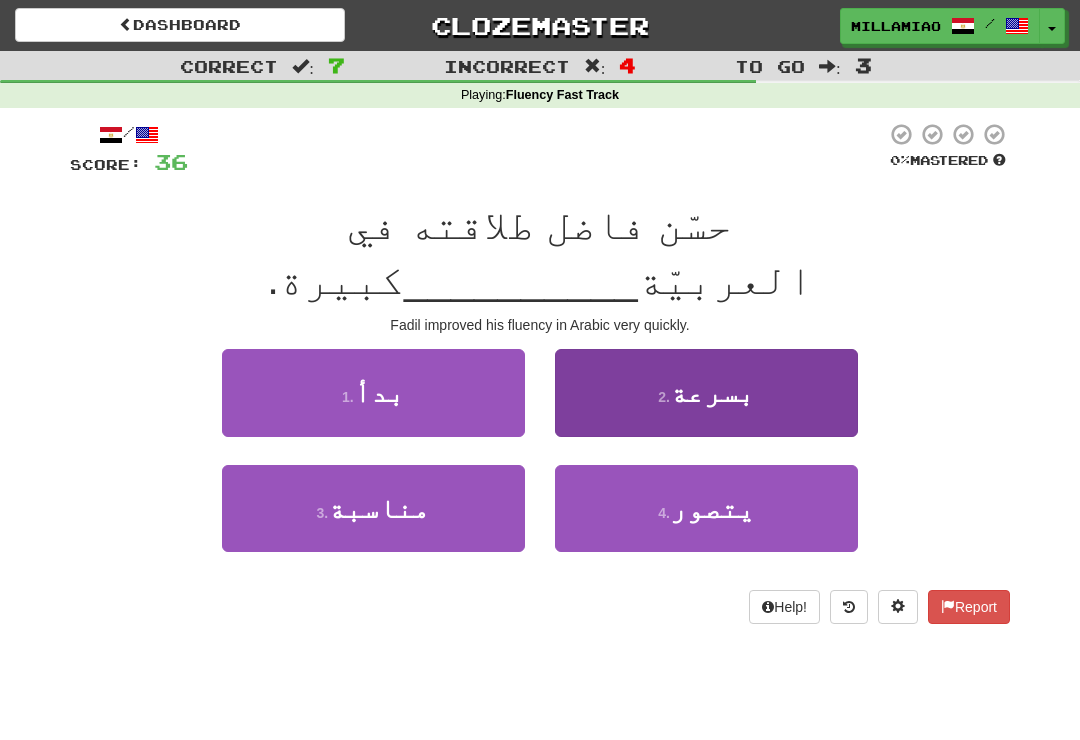 click on "2 .  بسرعة" at bounding box center [706, 392] 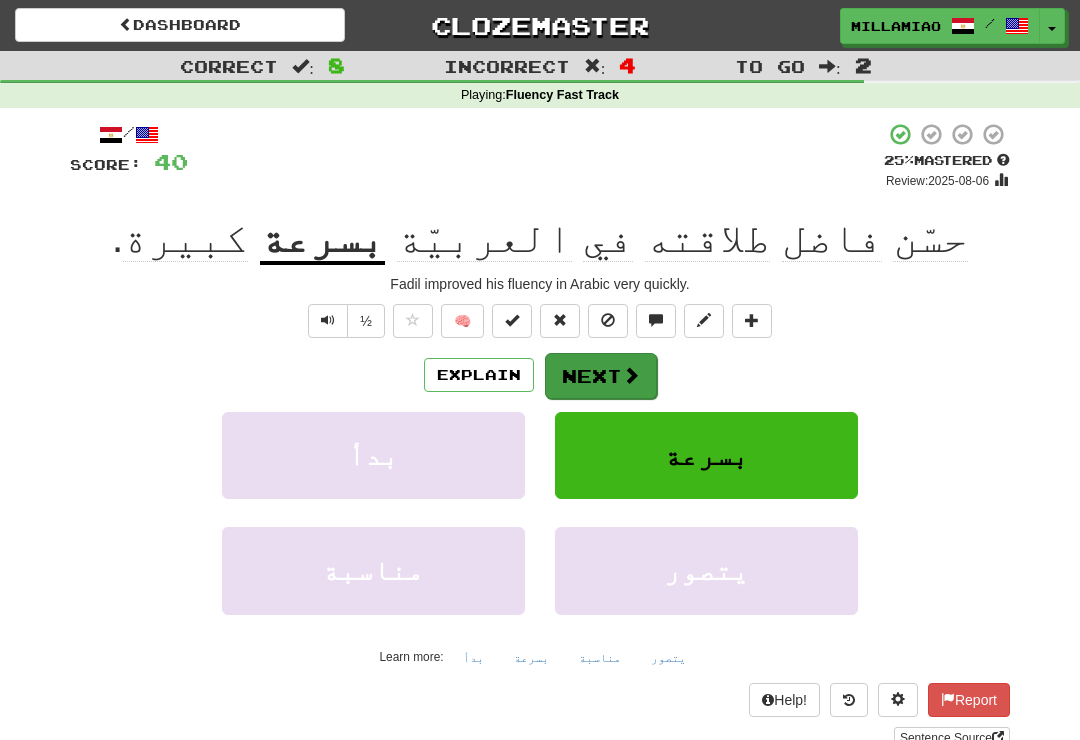 click on "Next" at bounding box center (601, 376) 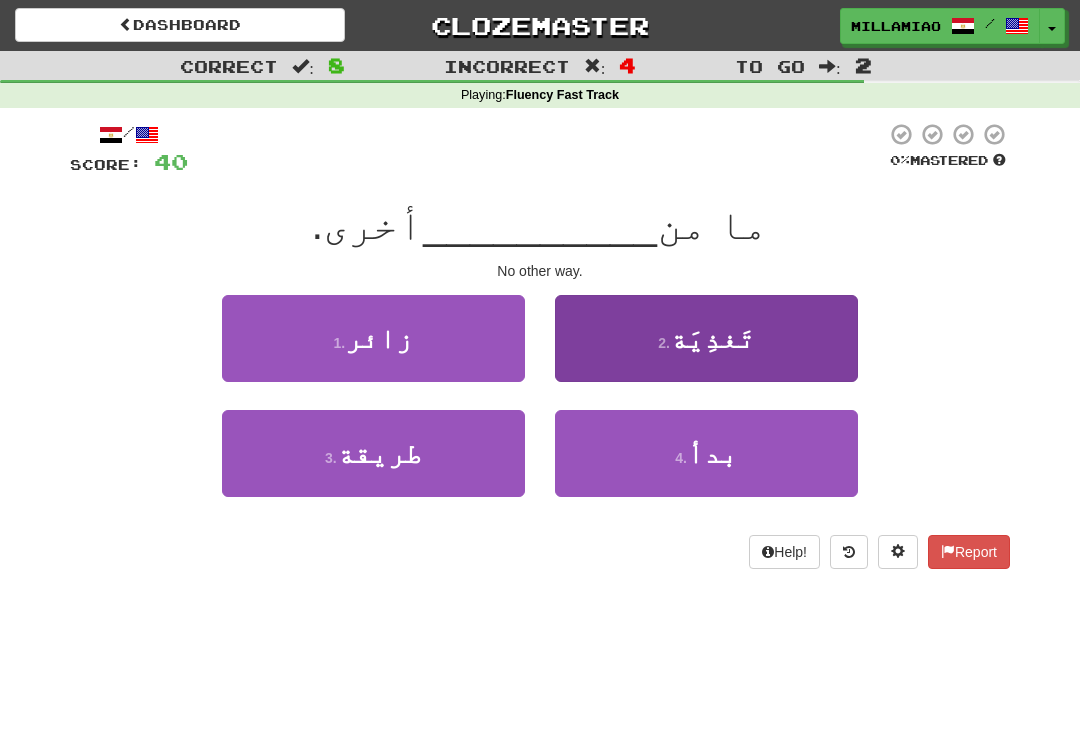 click on "2 .  تَغذِيَة" at bounding box center [706, 338] 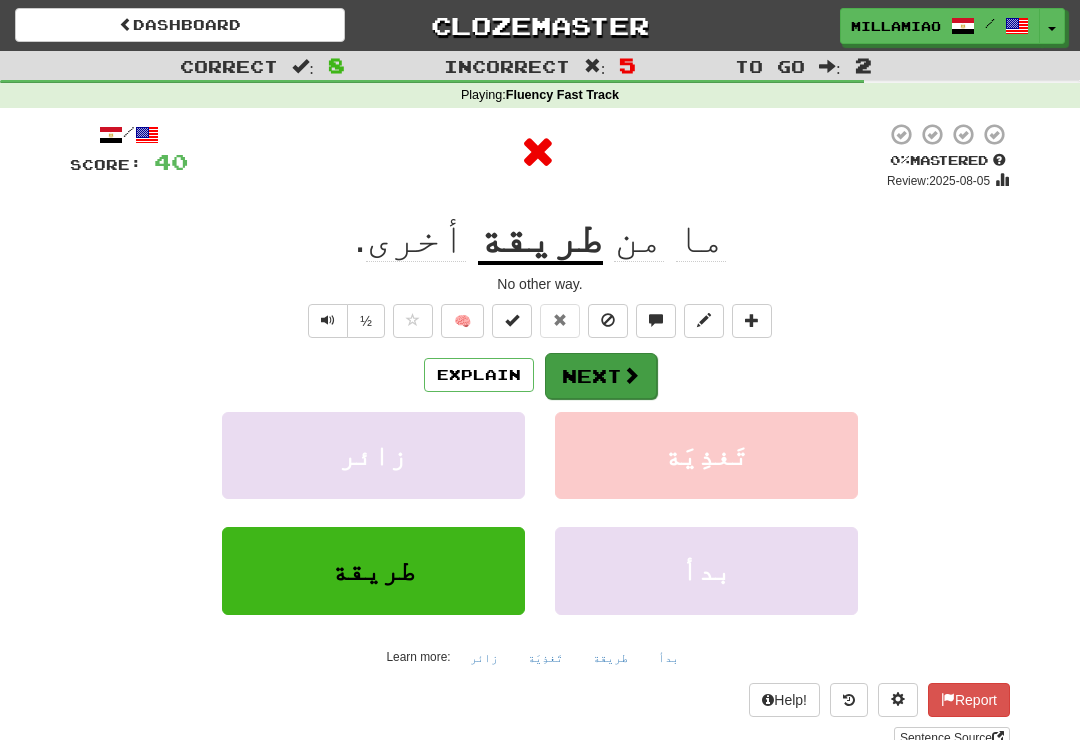 click at bounding box center [631, 375] 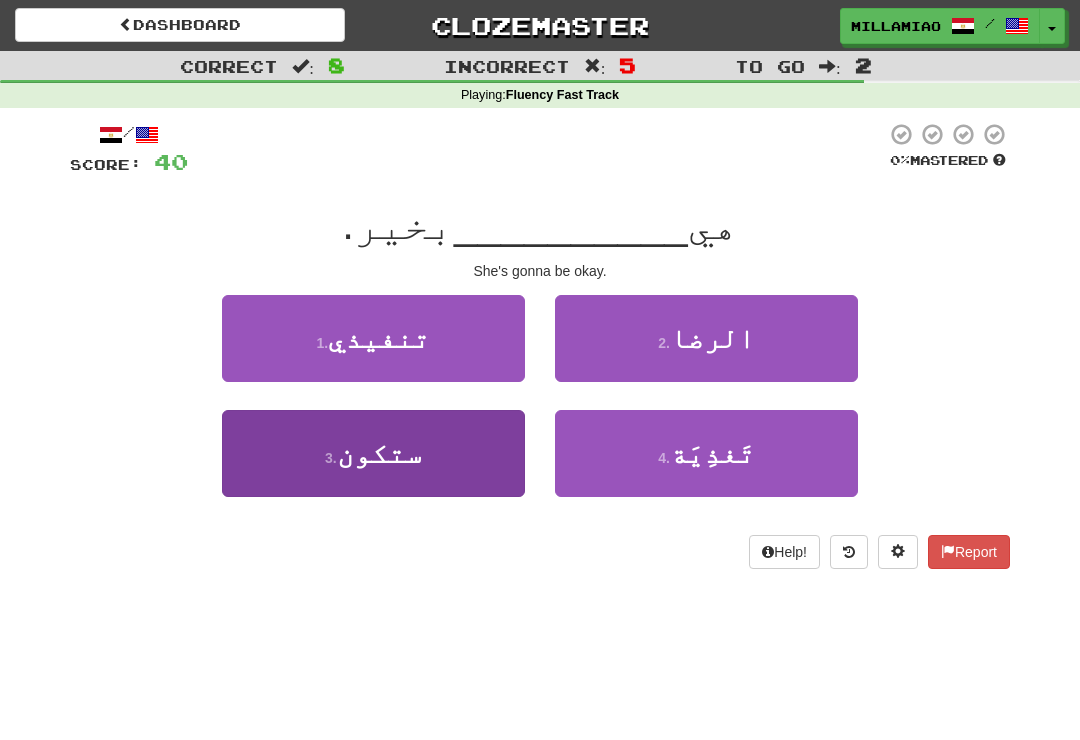 click on "3 .  ستكون" at bounding box center [373, 453] 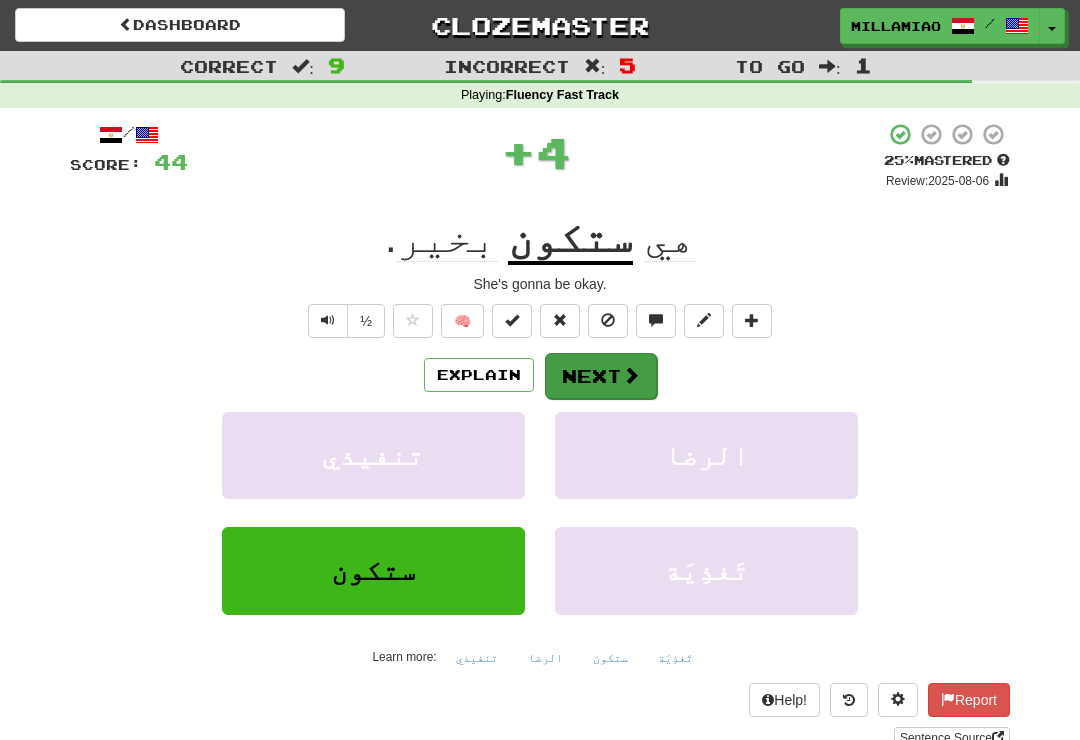click on "Next" at bounding box center (601, 376) 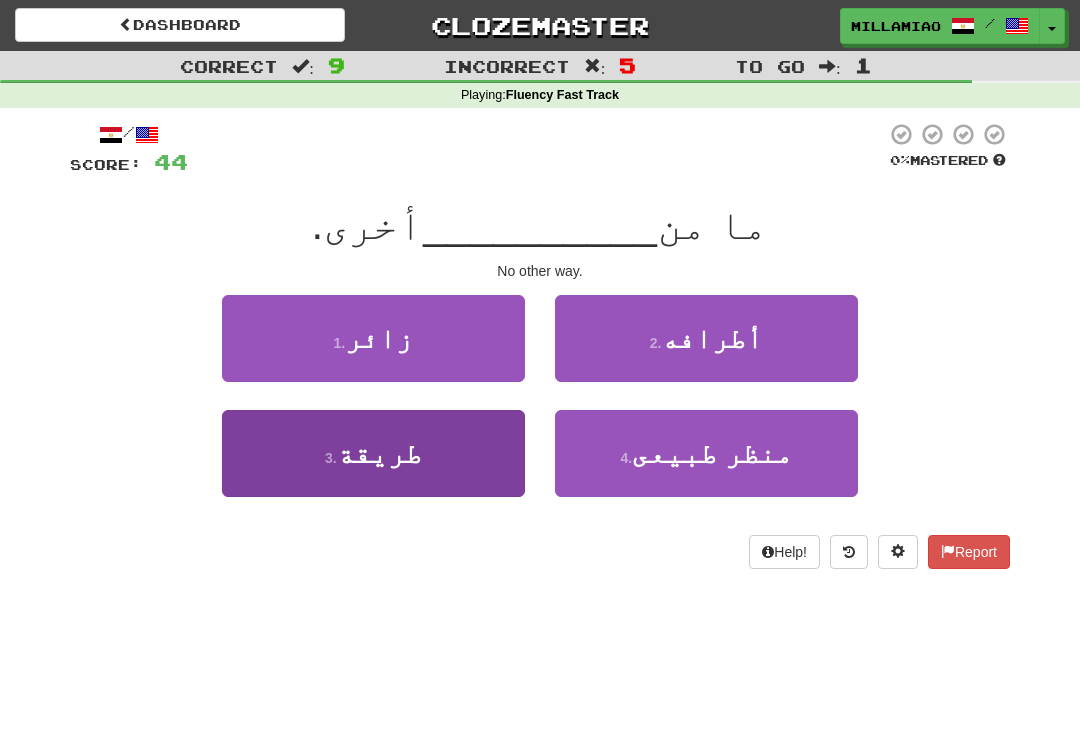 click on "3 .  طريقة" at bounding box center [373, 453] 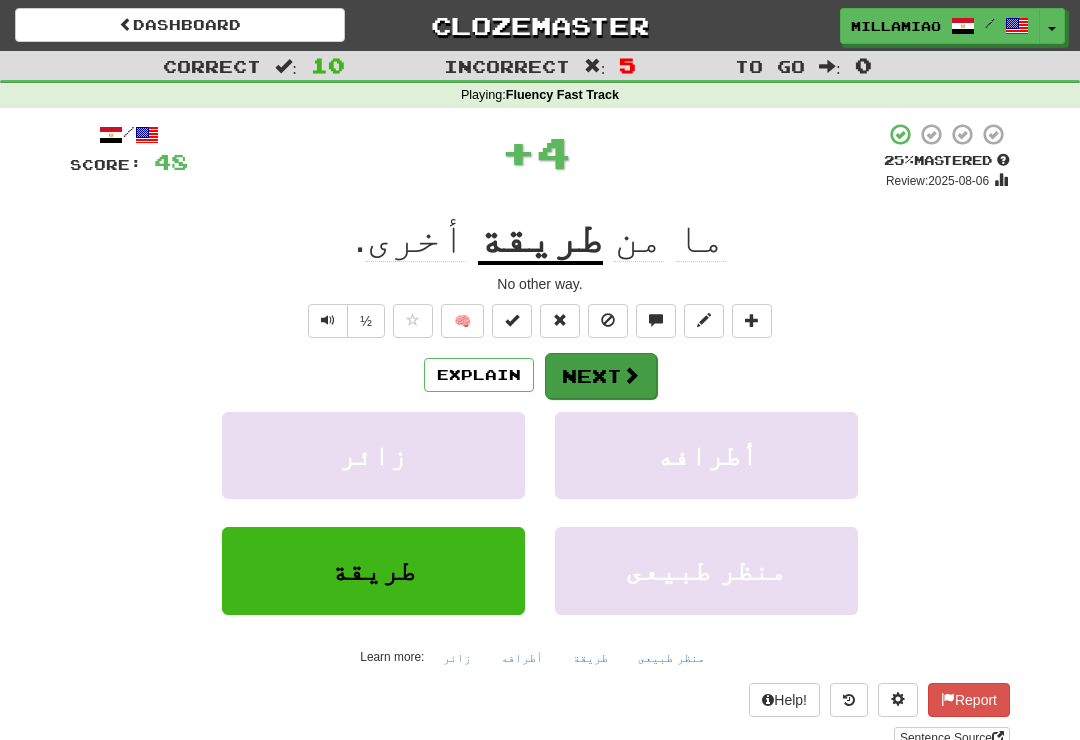 click on "Next" at bounding box center [601, 376] 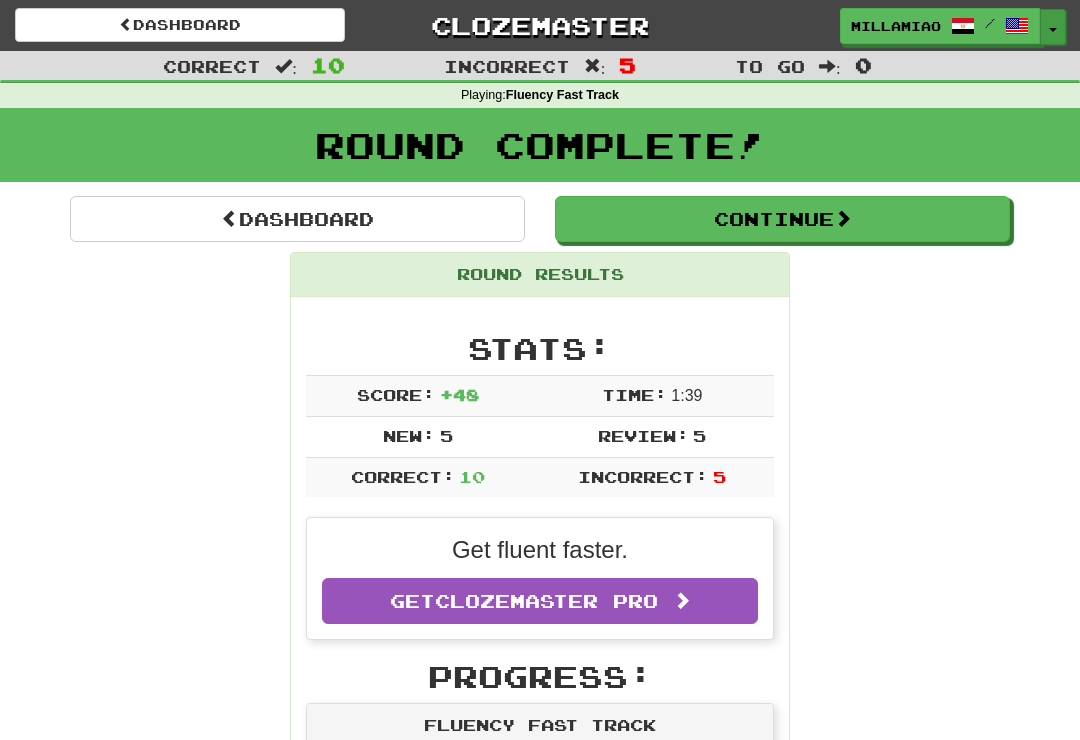 click on "Toggle Dropdown" at bounding box center [1053, 27] 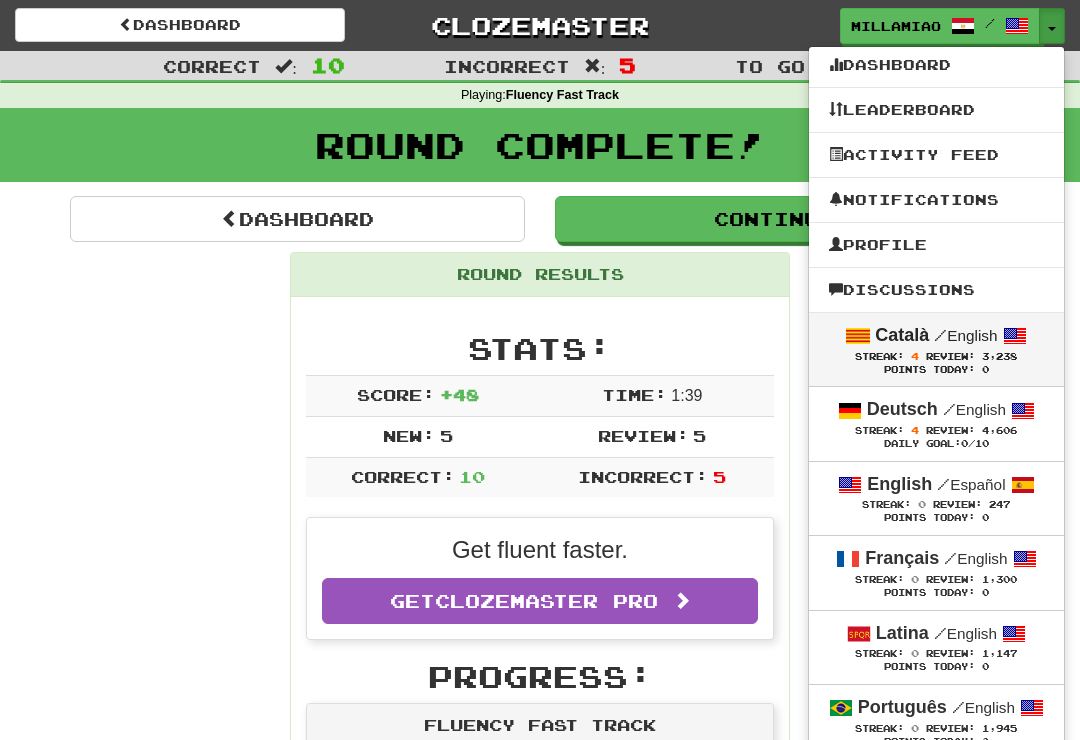 click on "Review:" at bounding box center [950, 356] 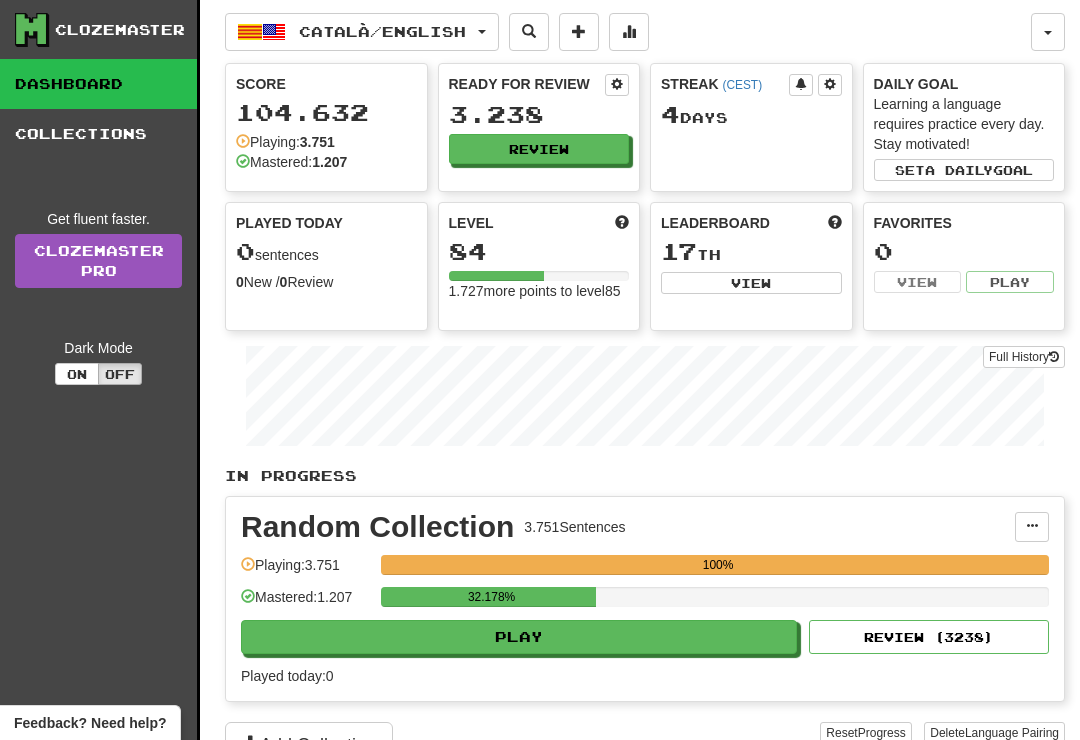 scroll, scrollTop: 0, scrollLeft: 0, axis: both 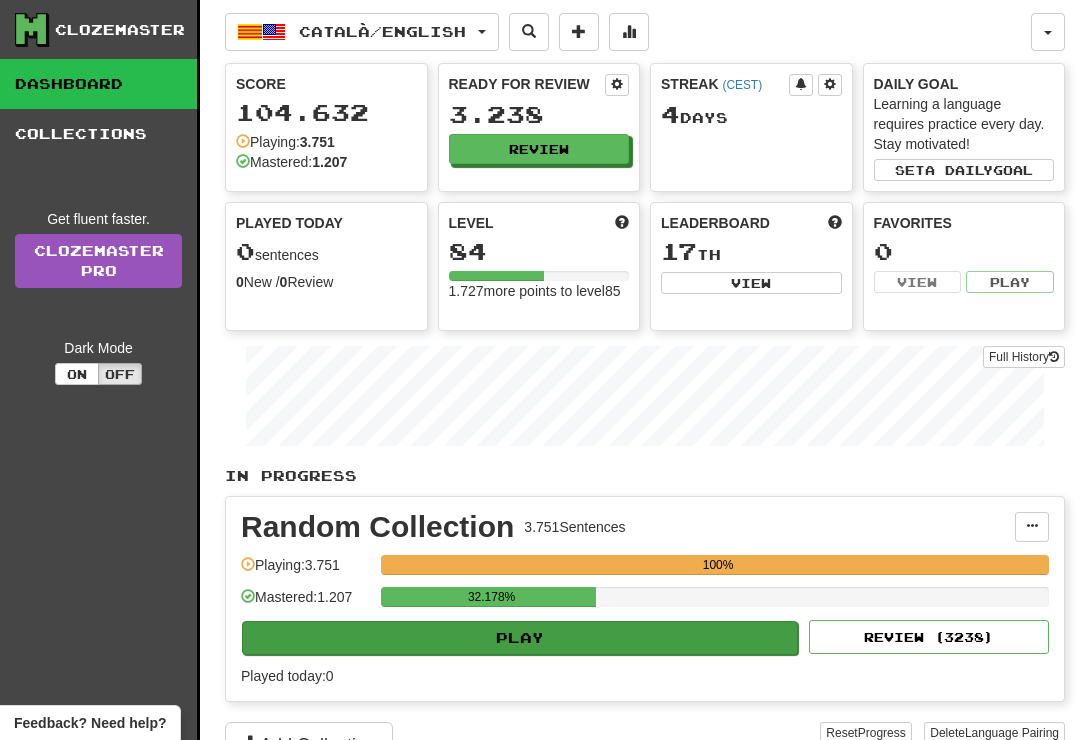 click on "Play" at bounding box center (520, 638) 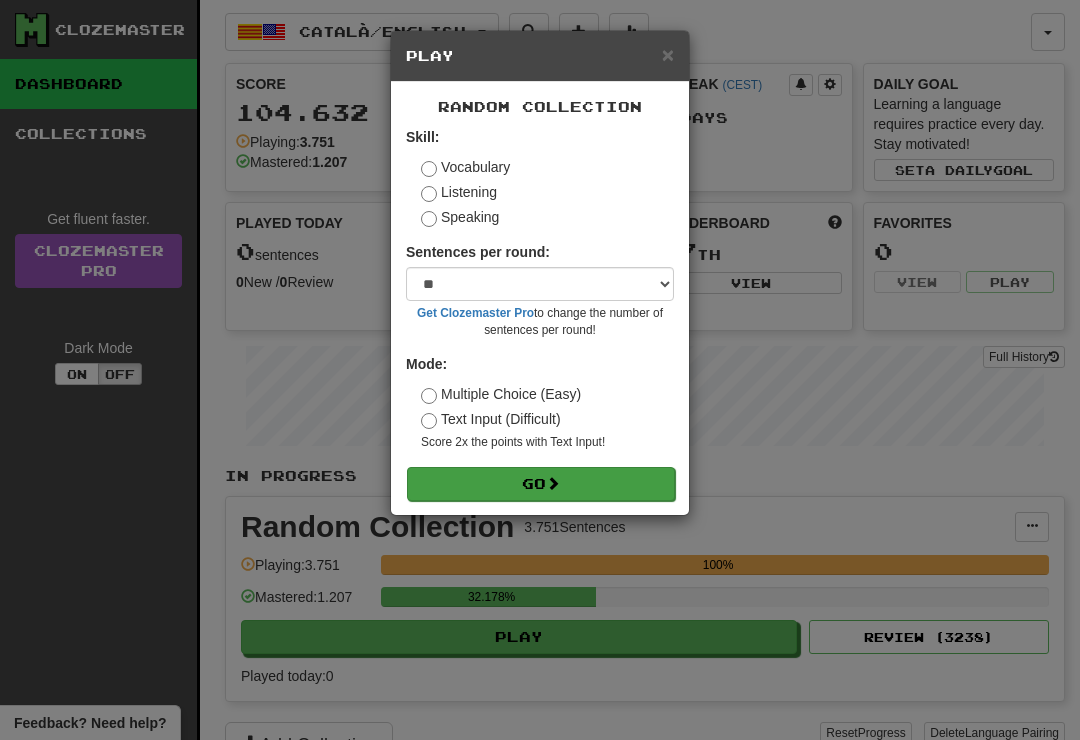 click on "Go" at bounding box center [541, 484] 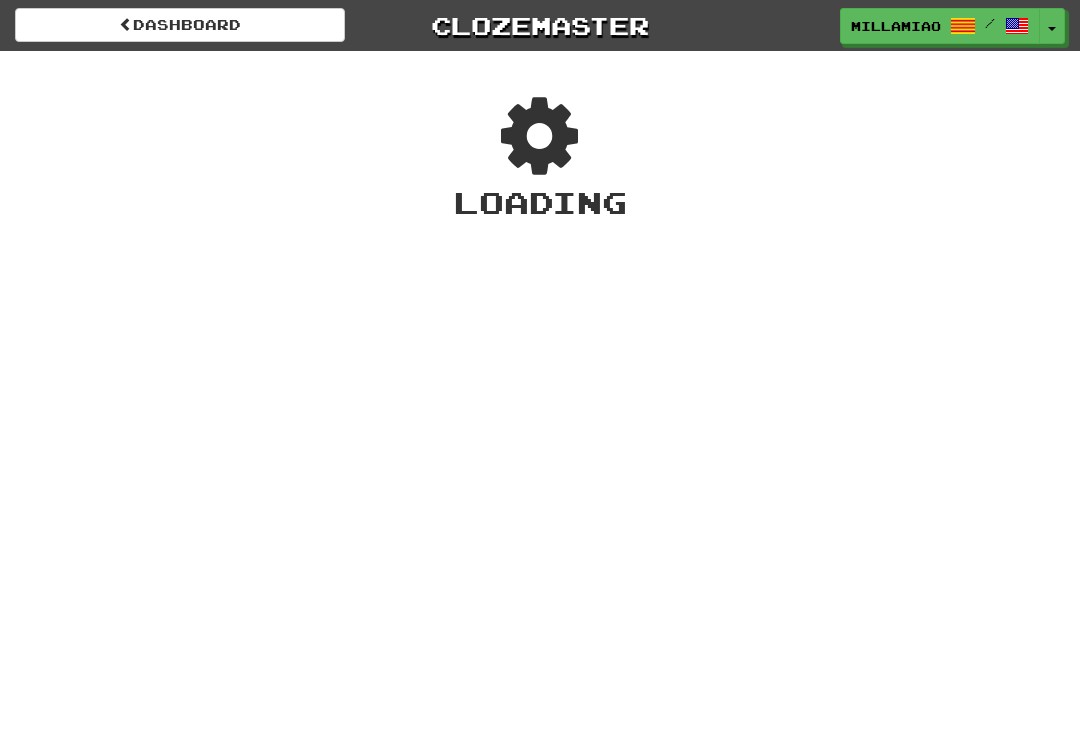 scroll, scrollTop: 0, scrollLeft: 0, axis: both 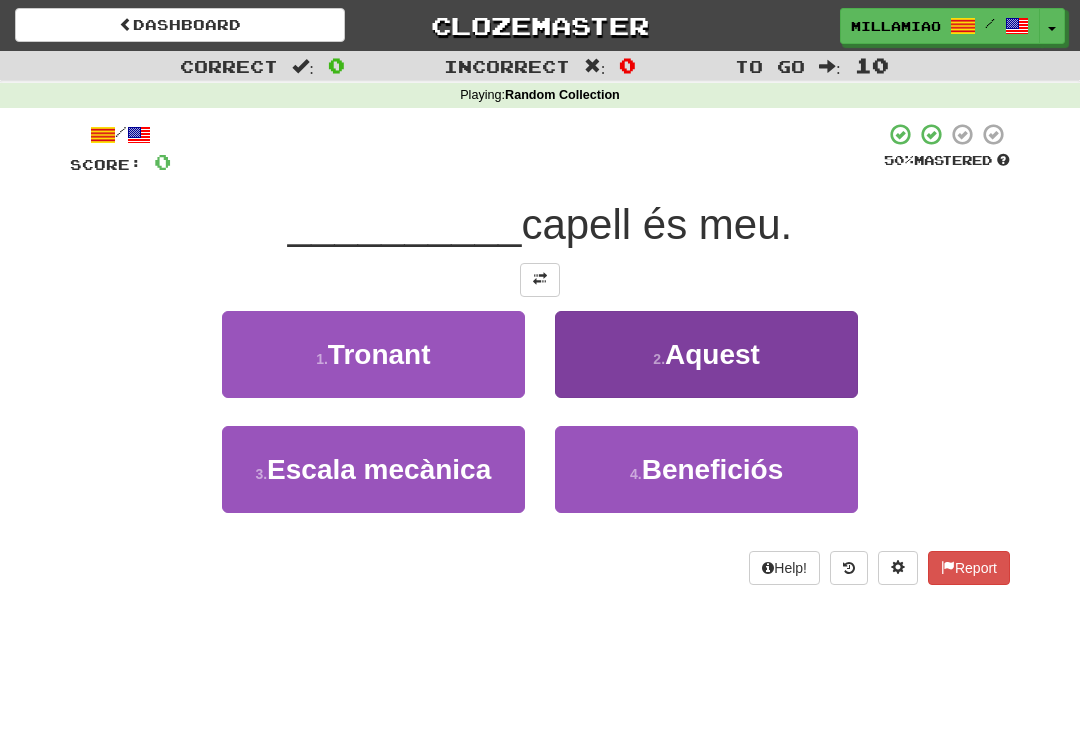 click on "2 .  Aquest" at bounding box center (706, 354) 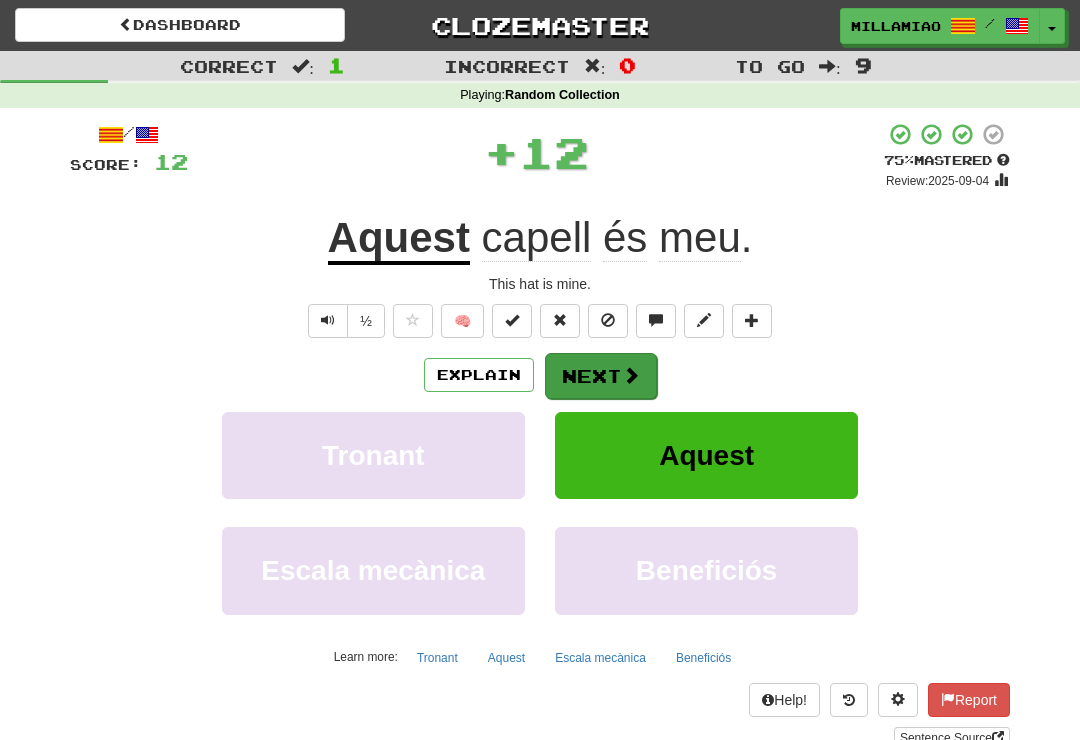 click at bounding box center [631, 375] 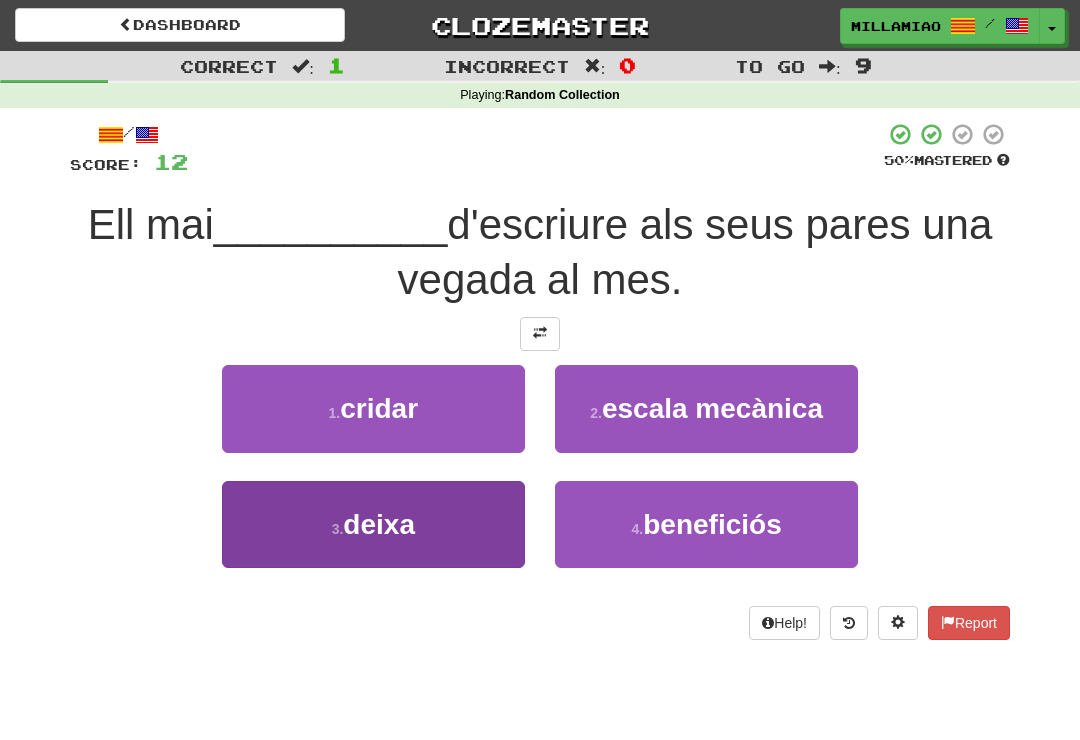 click on "3 .  deixa" at bounding box center [373, 524] 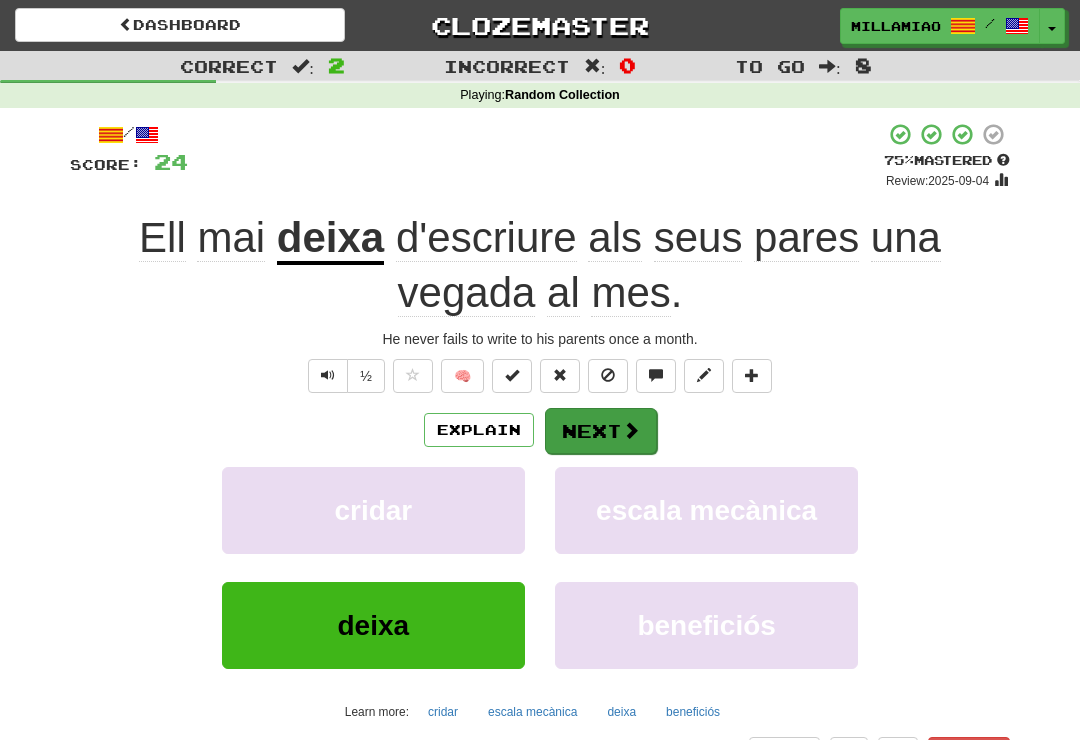 click on "Next" at bounding box center (601, 431) 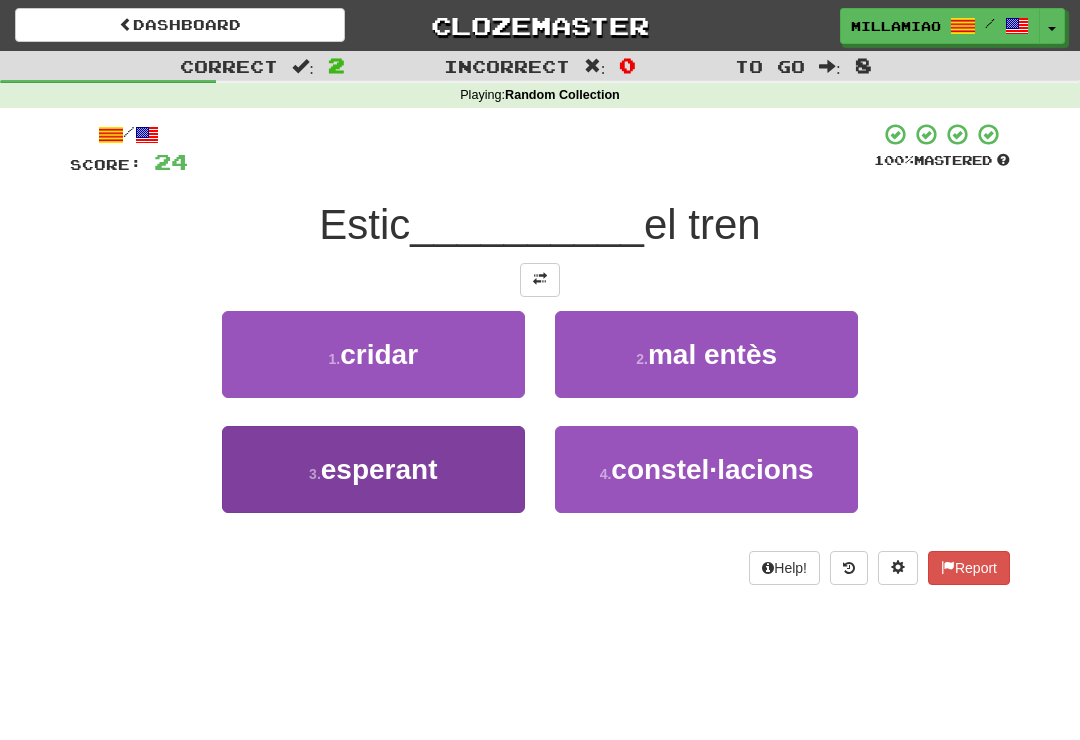 click on "3 .  esperant" at bounding box center [373, 469] 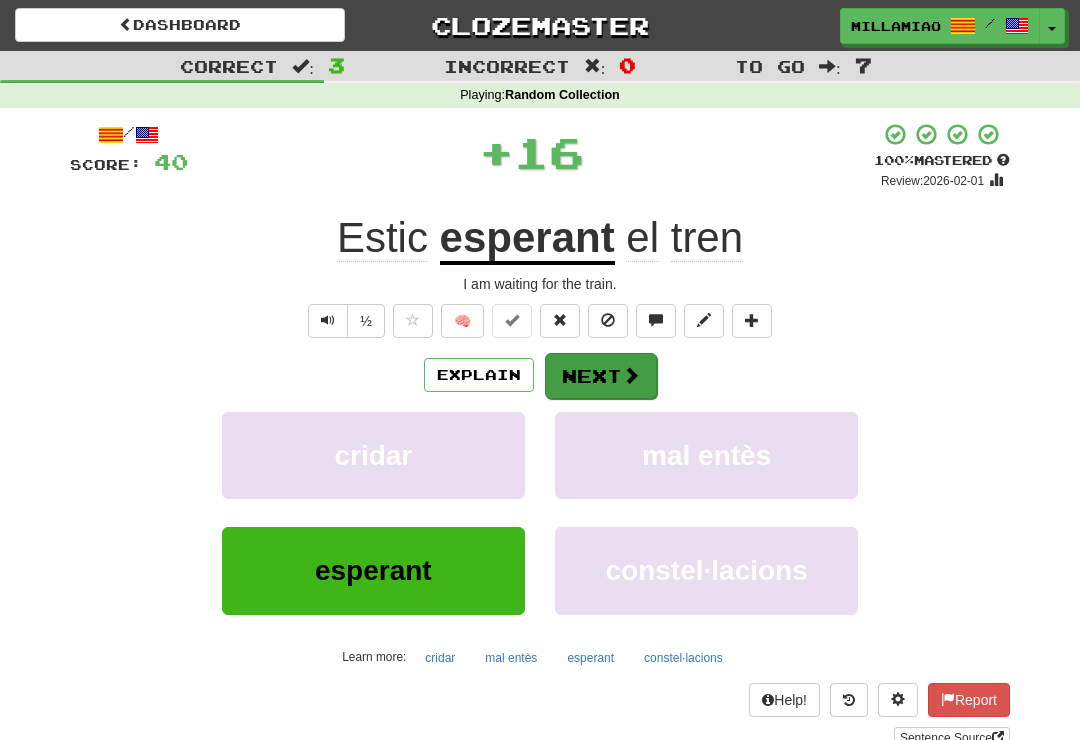 click on "Next" at bounding box center (601, 376) 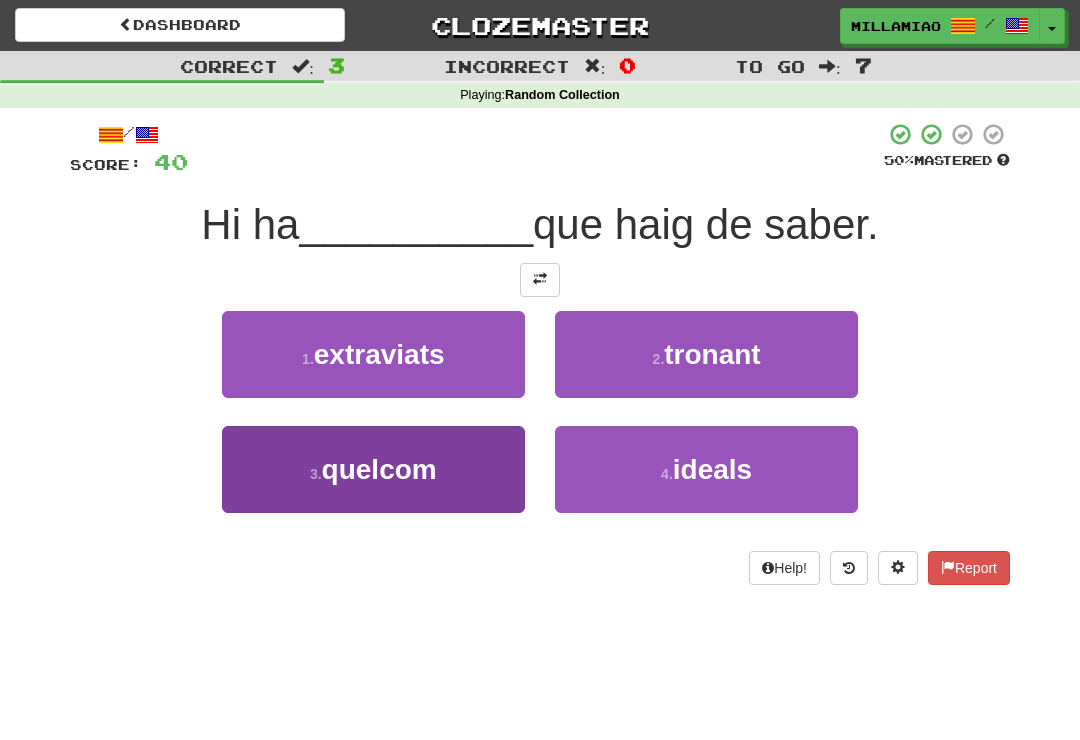 click on "3 .  quelcom" at bounding box center [373, 469] 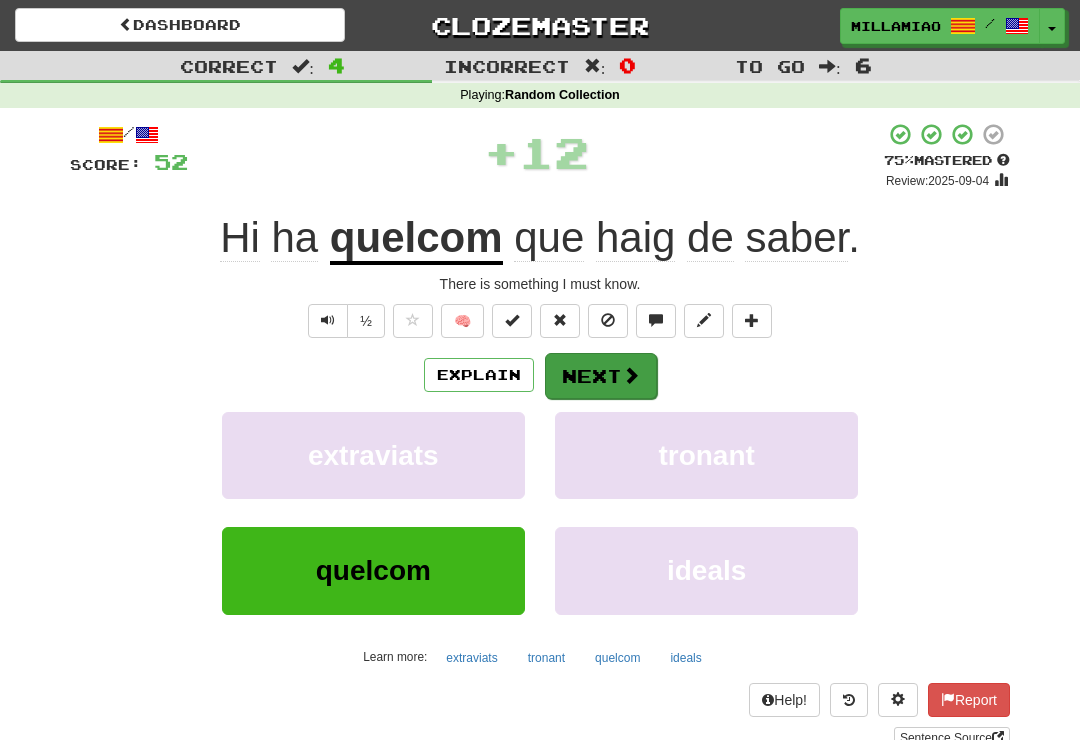 click on "Next" at bounding box center [601, 376] 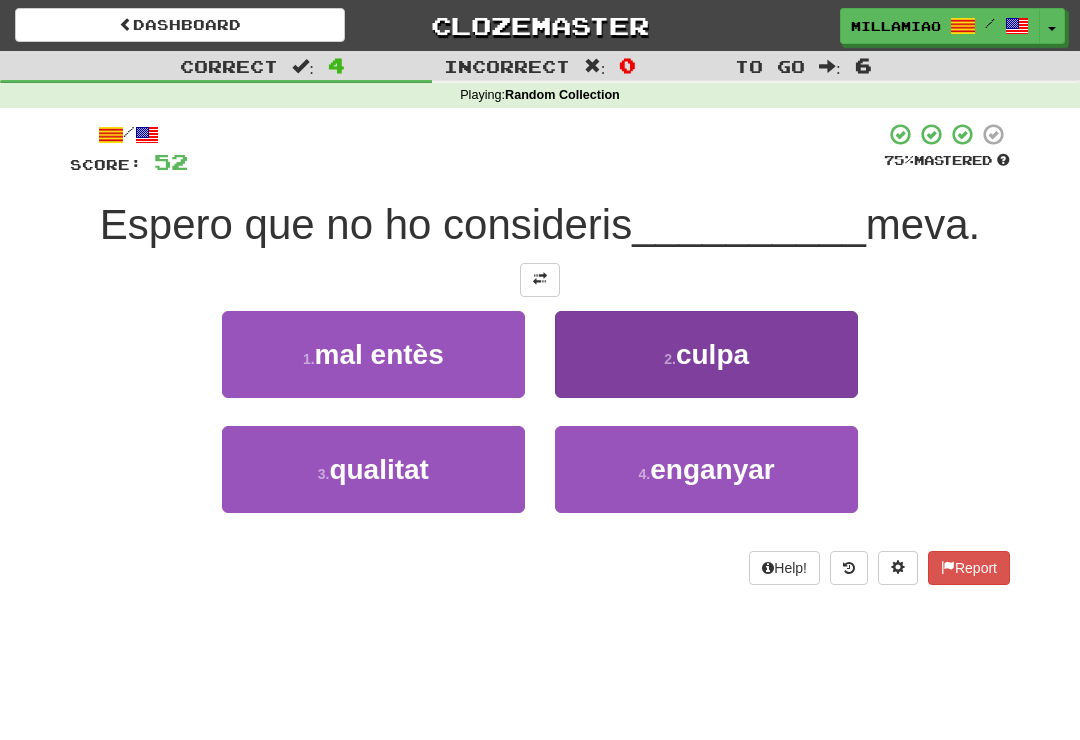 click on "2 .  culpa" at bounding box center (706, 354) 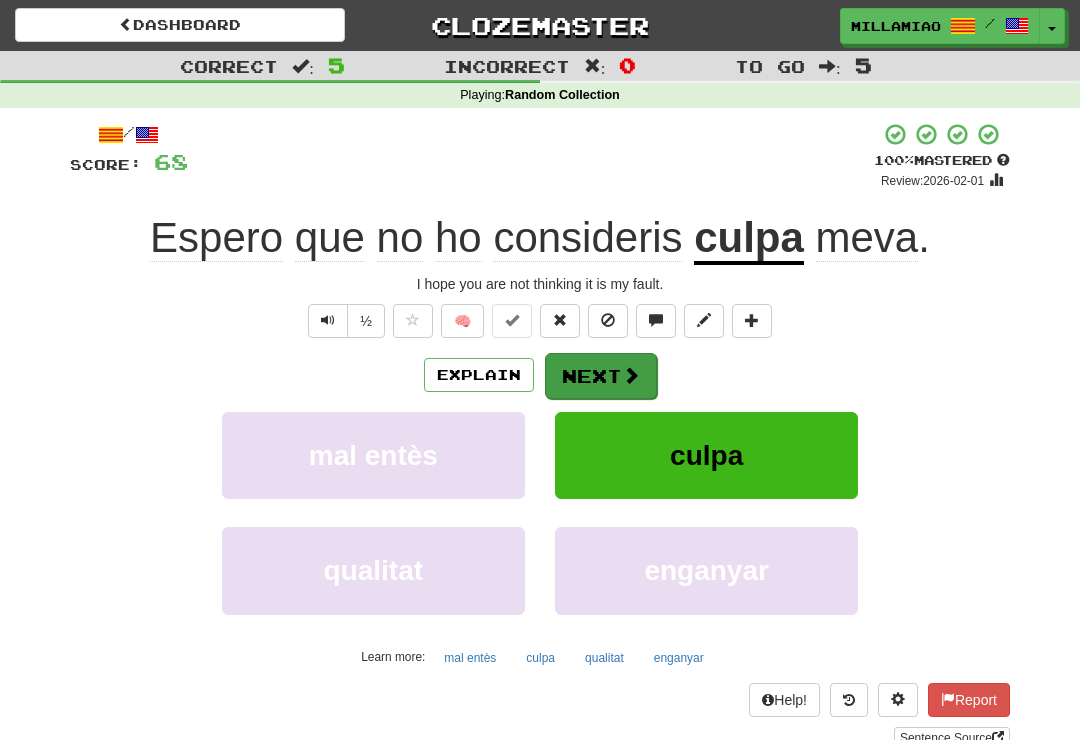 click at bounding box center (631, 375) 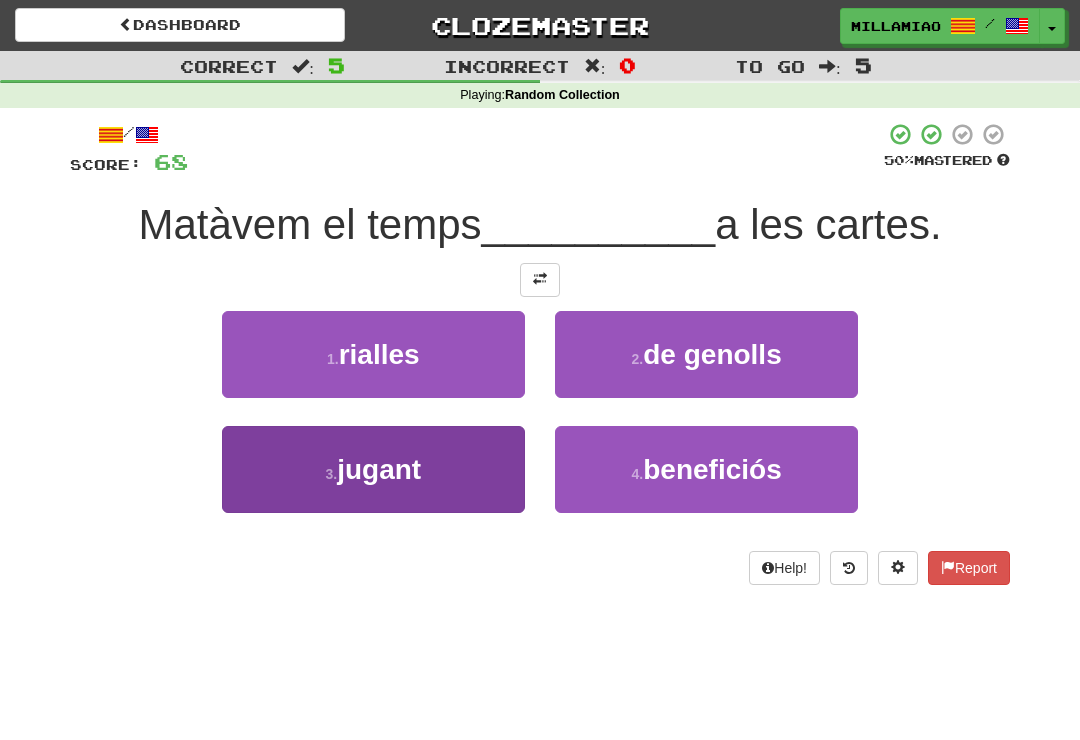 click on "3 .  jugant" at bounding box center (373, 469) 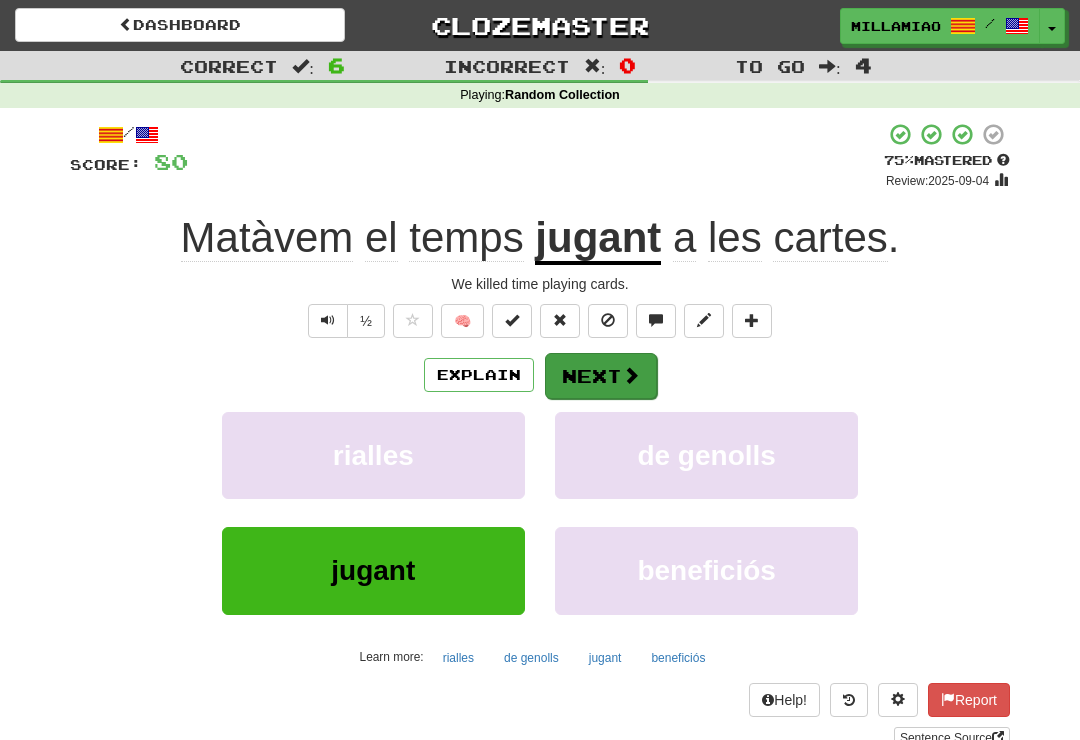 click at bounding box center (631, 375) 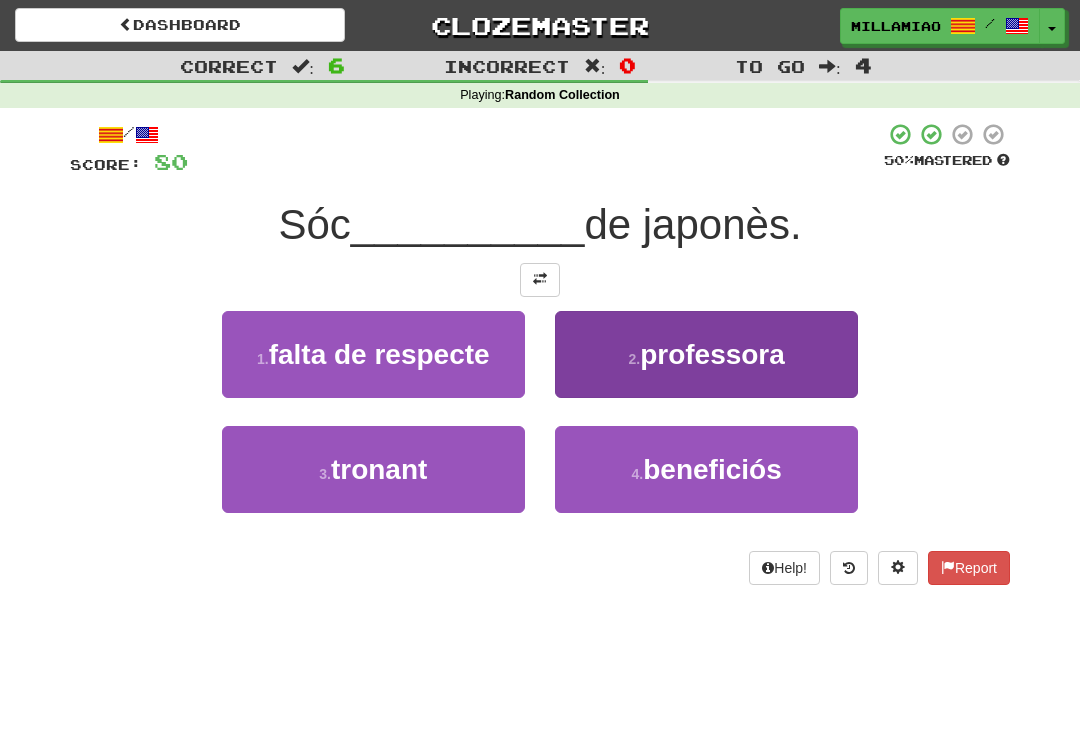 click on "2 .  professora" at bounding box center [706, 354] 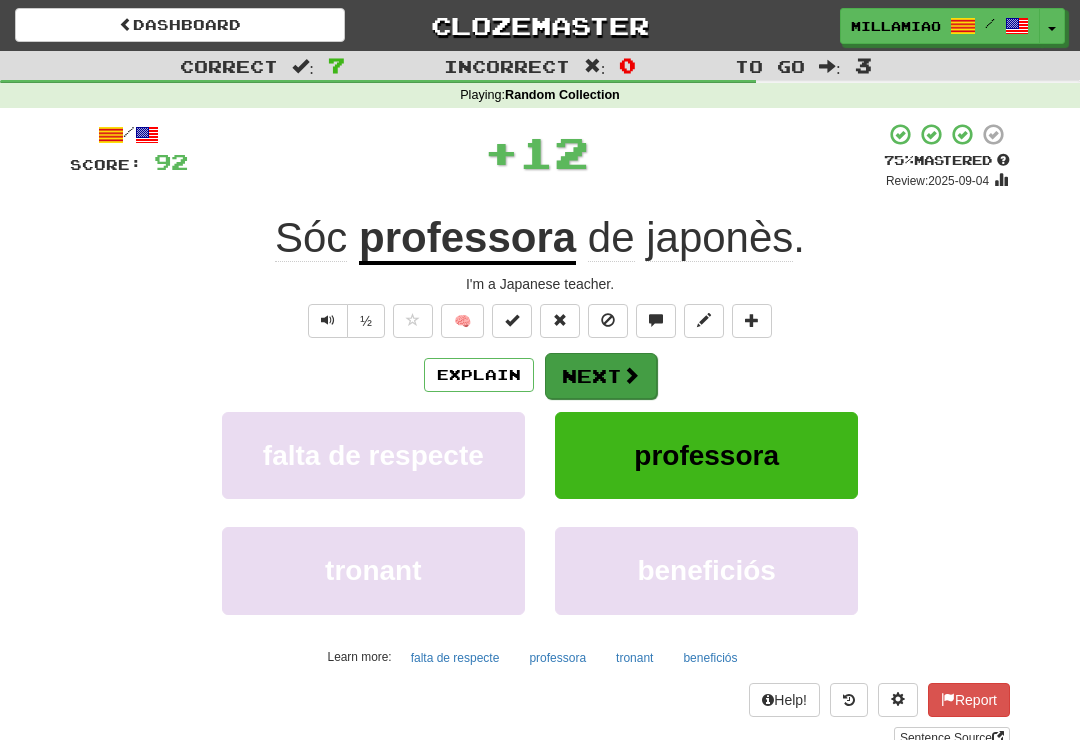 click on "Next" at bounding box center (601, 376) 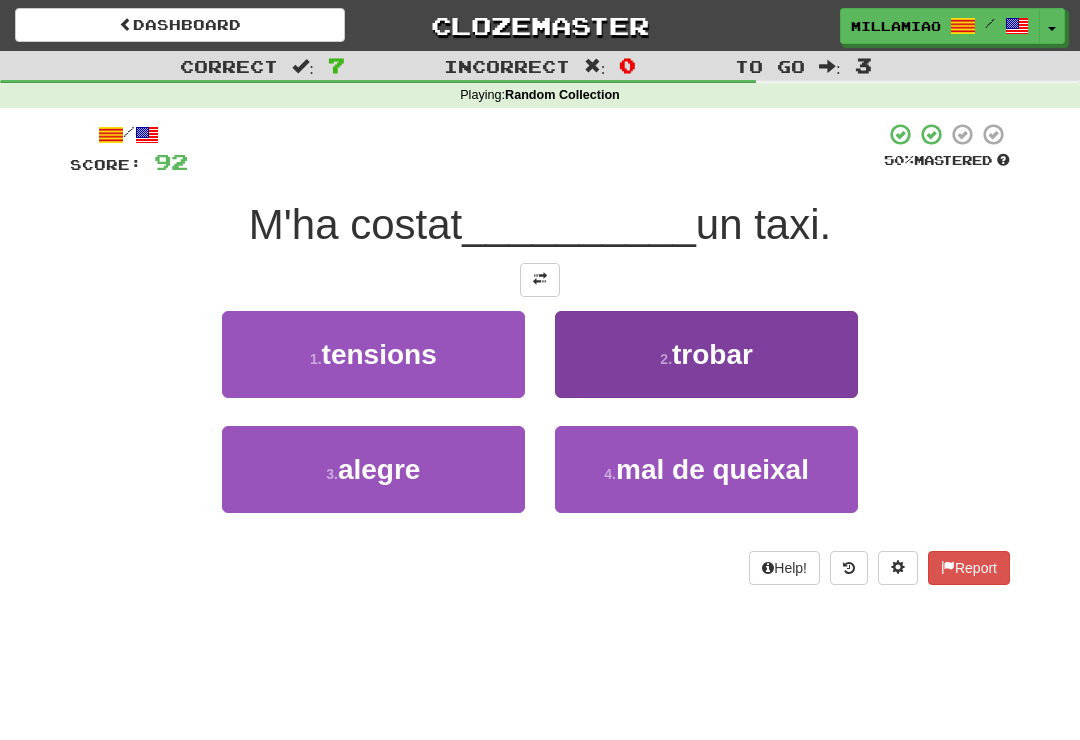 click on "trobar" at bounding box center [712, 354] 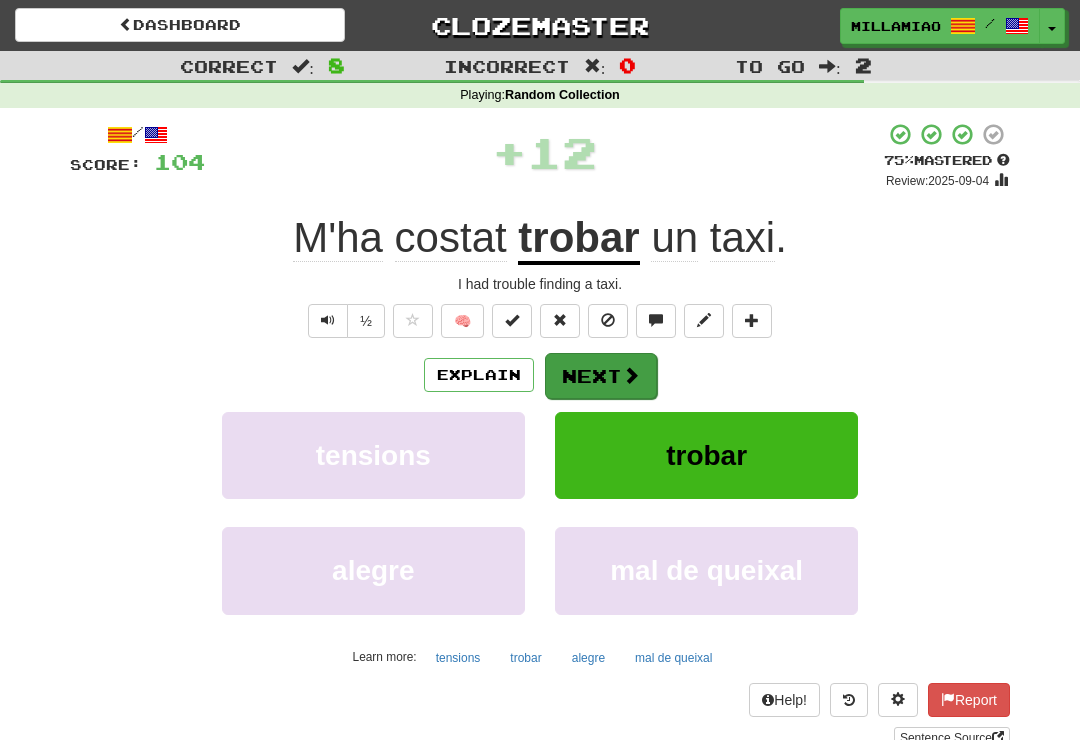 click on "Next" at bounding box center [601, 376] 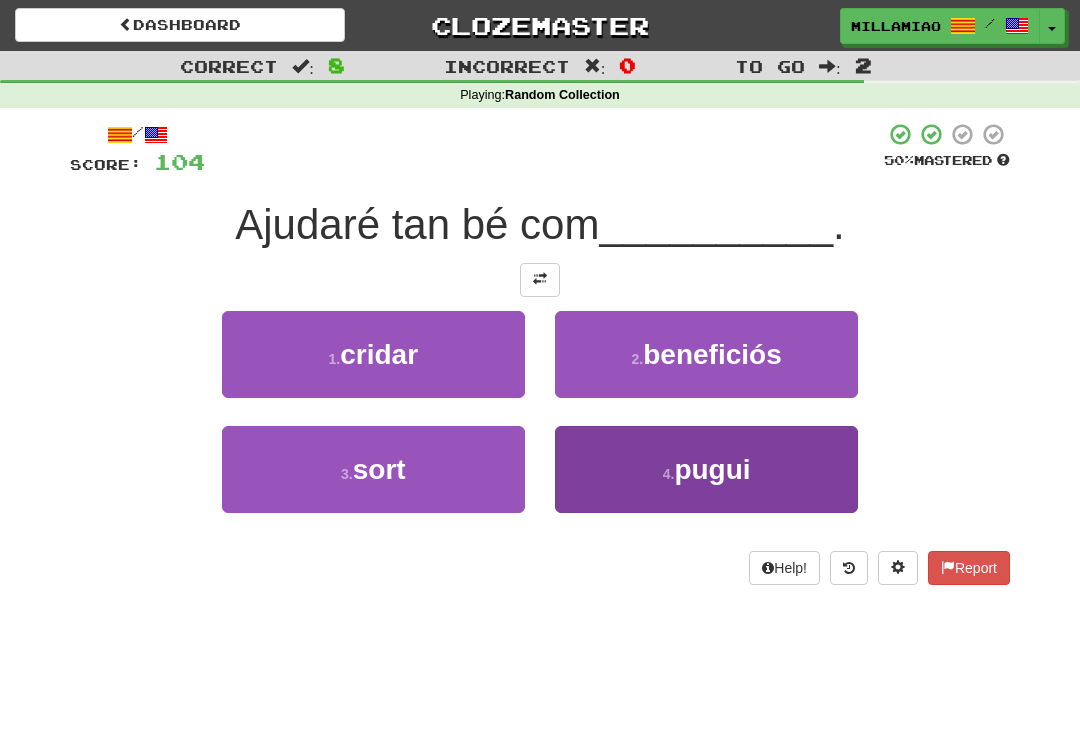 click on "pugui" at bounding box center [712, 469] 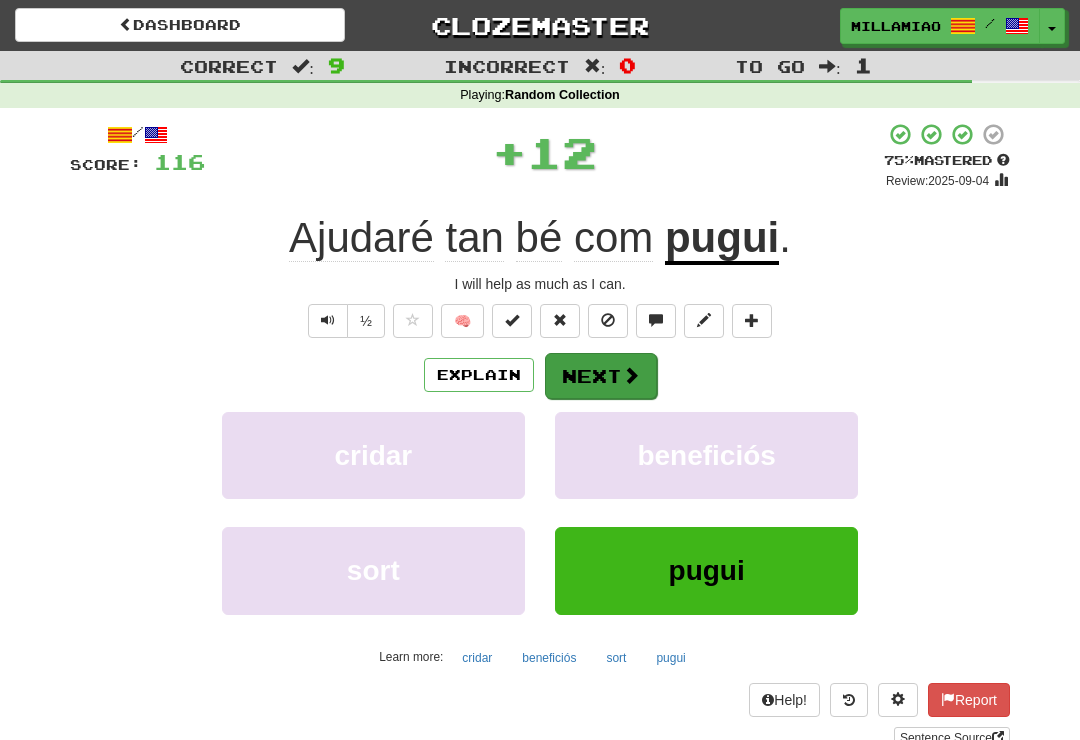 click at bounding box center [631, 375] 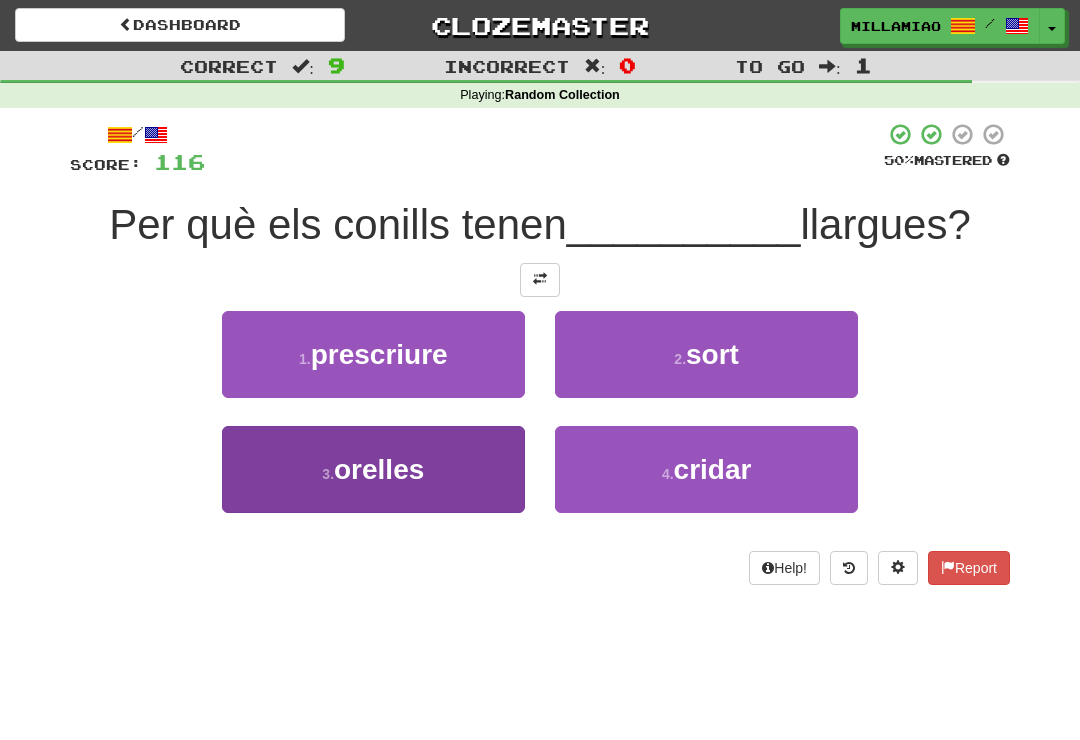 click on "3 .  orelles" at bounding box center (373, 469) 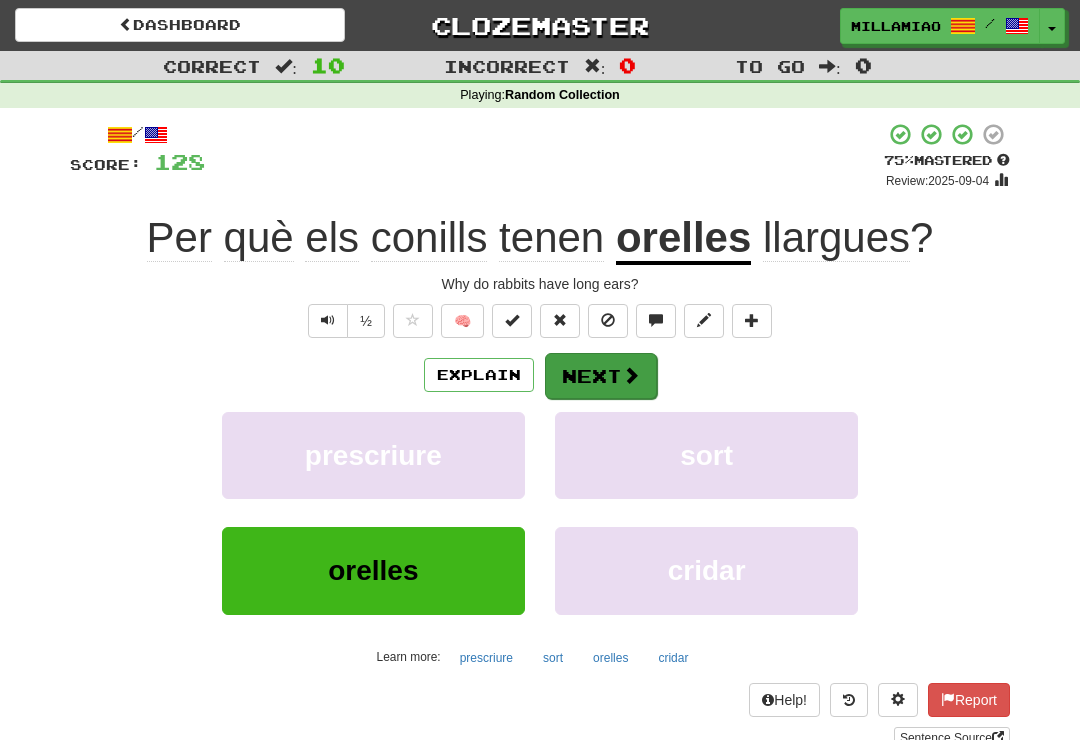 click at bounding box center [631, 375] 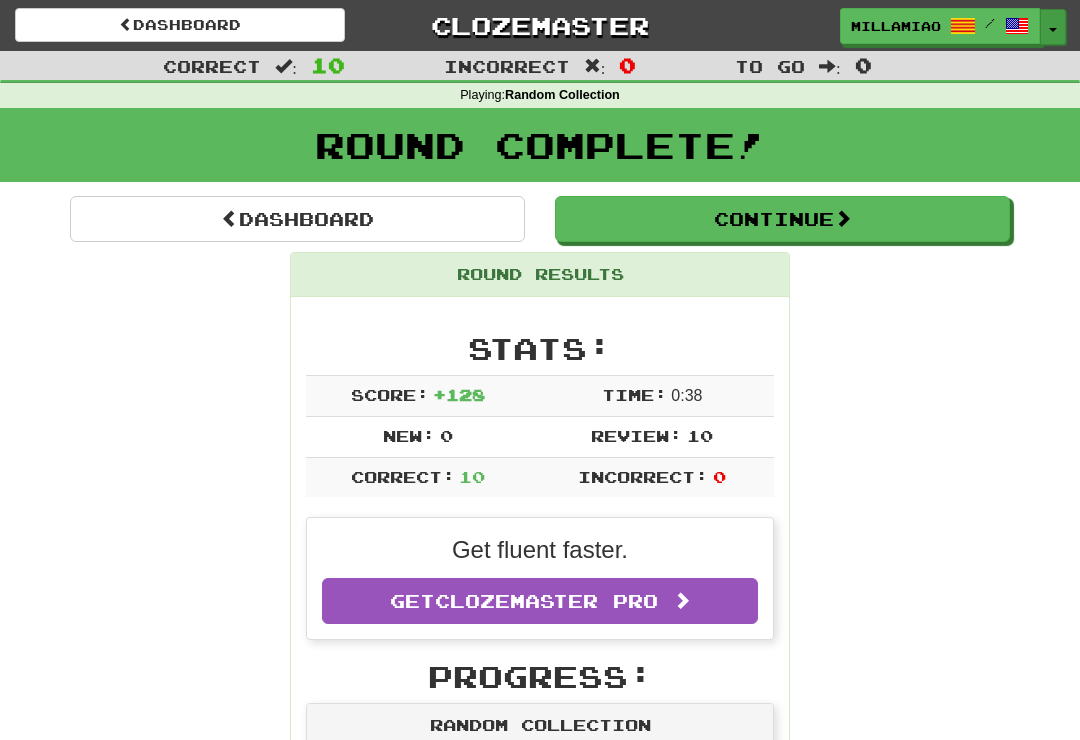 click on "Toggle Dropdown" at bounding box center [1053, 27] 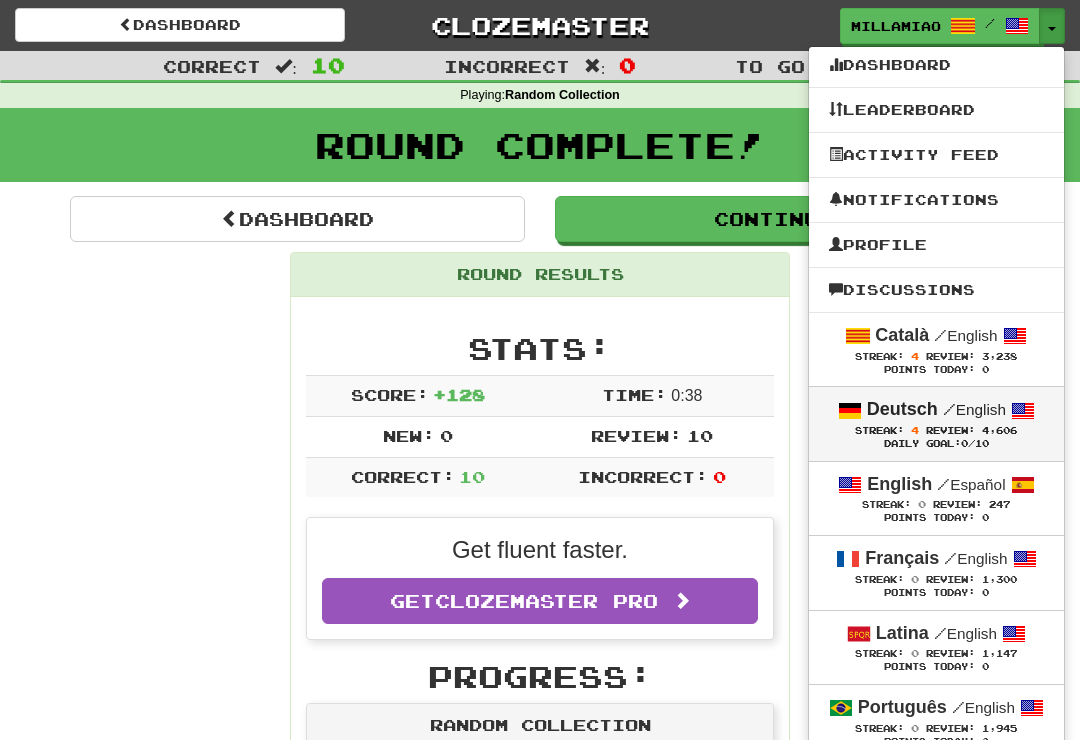 click on "Deutsch" at bounding box center [902, 409] 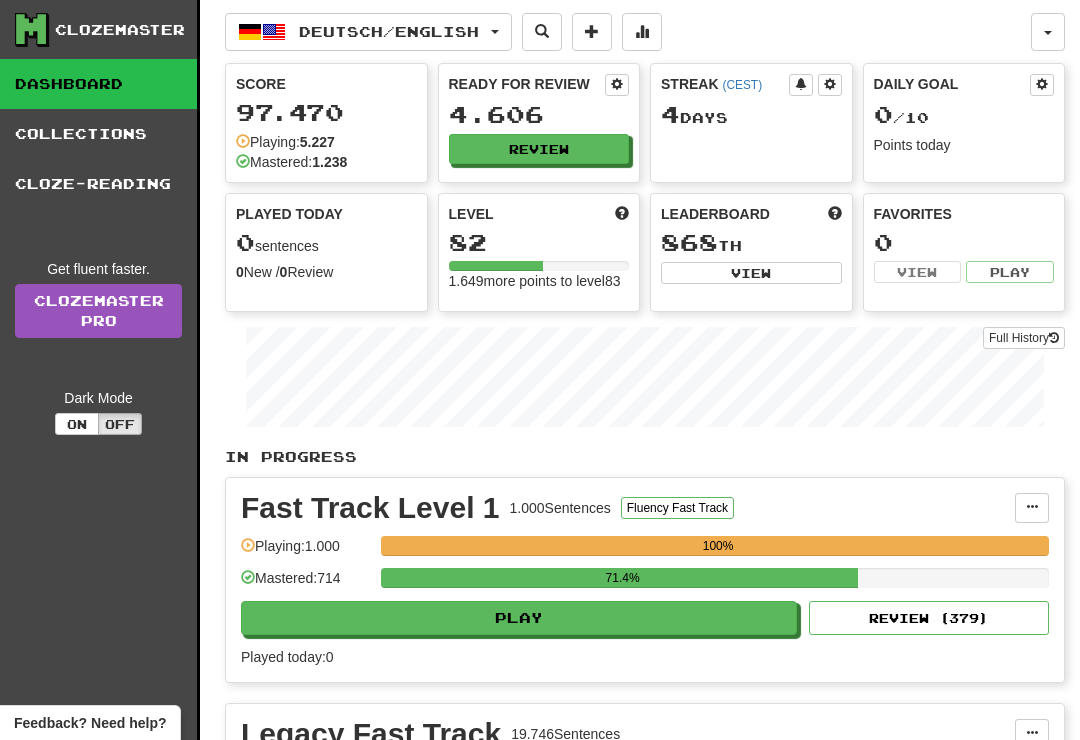 scroll, scrollTop: 0, scrollLeft: 0, axis: both 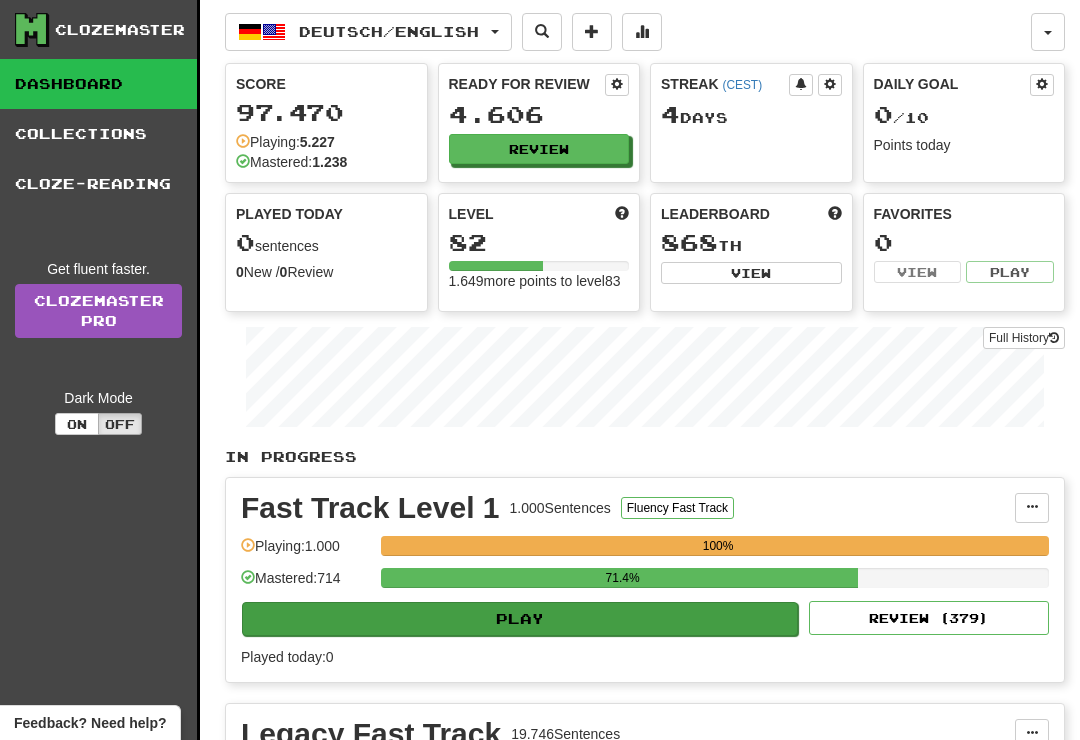 click on "Play" at bounding box center [520, 619] 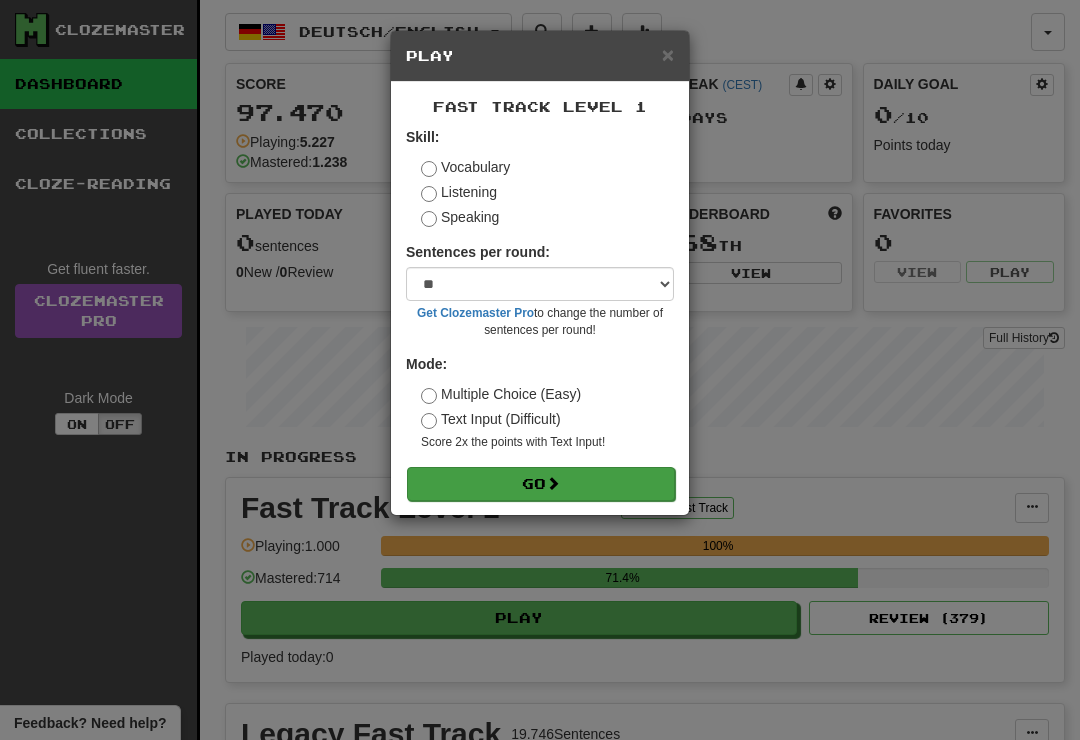 click on "Go" at bounding box center (541, 484) 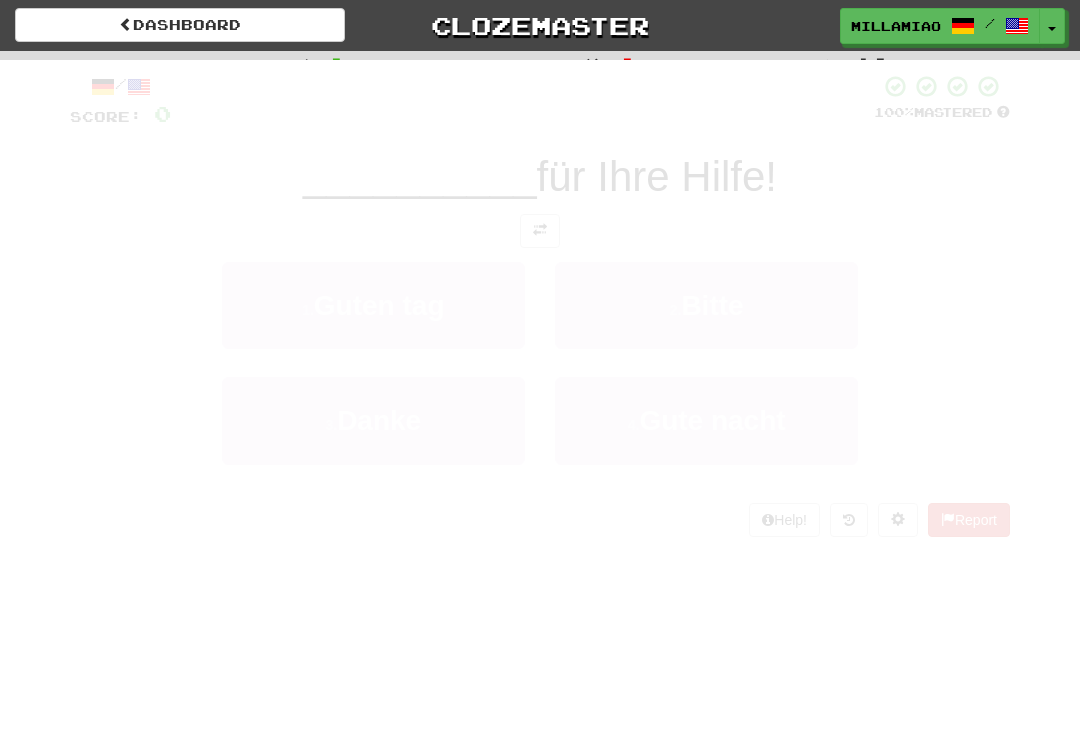 scroll, scrollTop: 0, scrollLeft: 0, axis: both 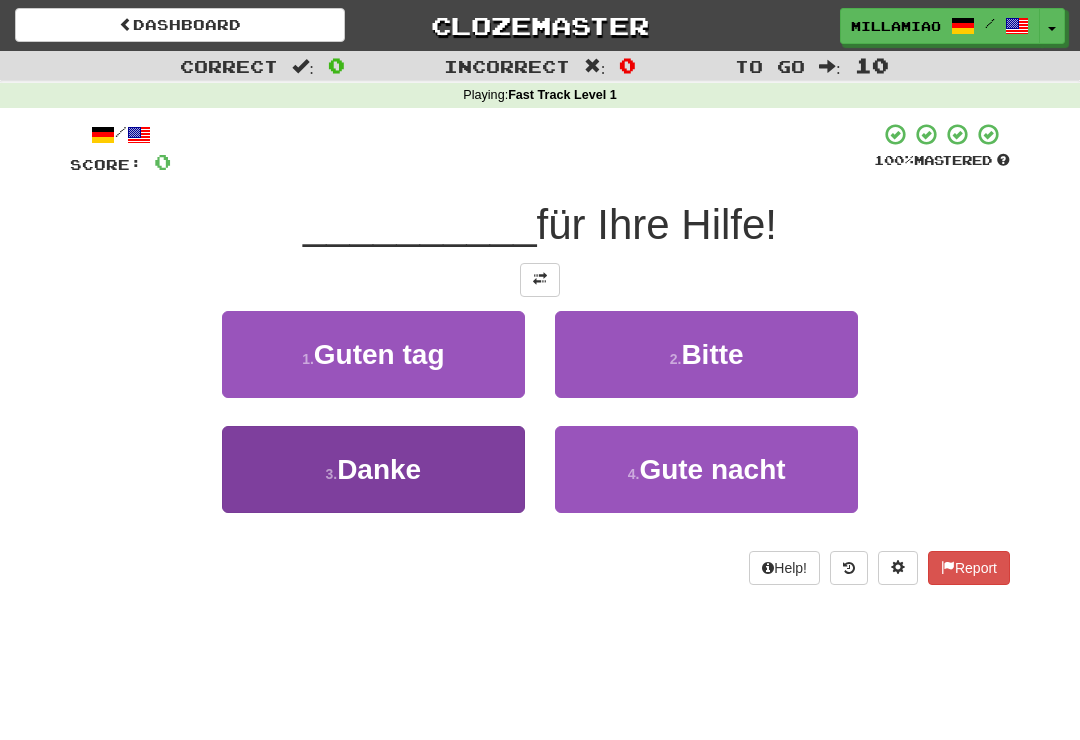 click on "3 .  Danke" at bounding box center [373, 469] 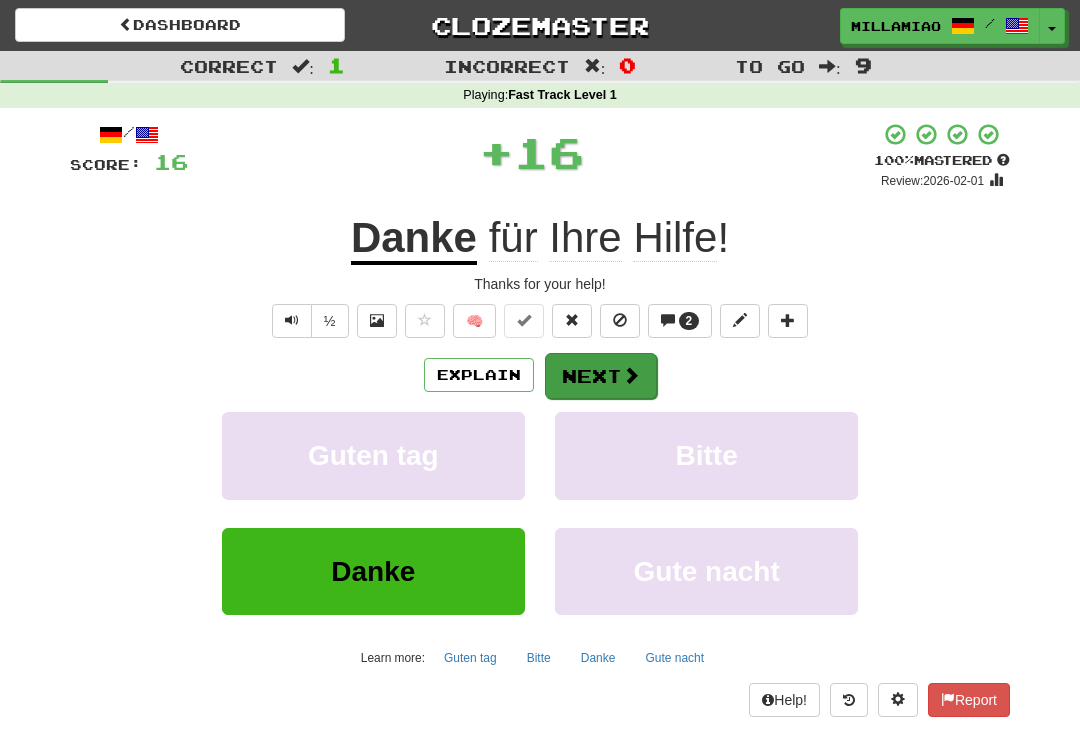 click on "Next" at bounding box center (601, 376) 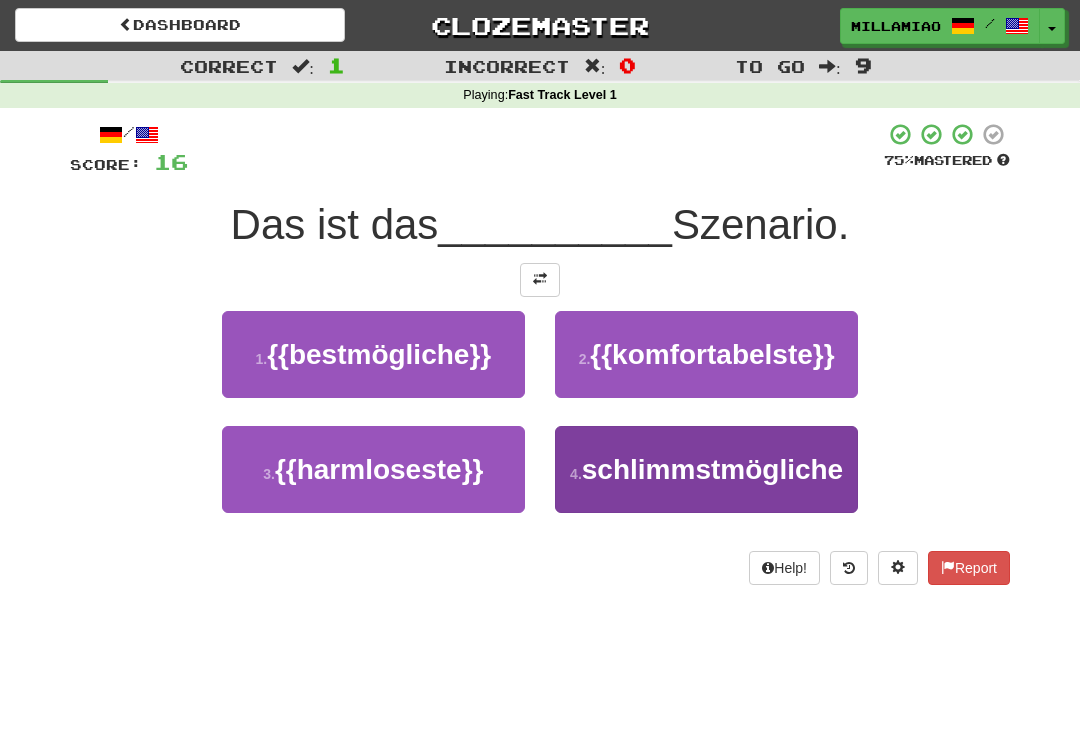 click on "schlimmstmögliche" at bounding box center [712, 469] 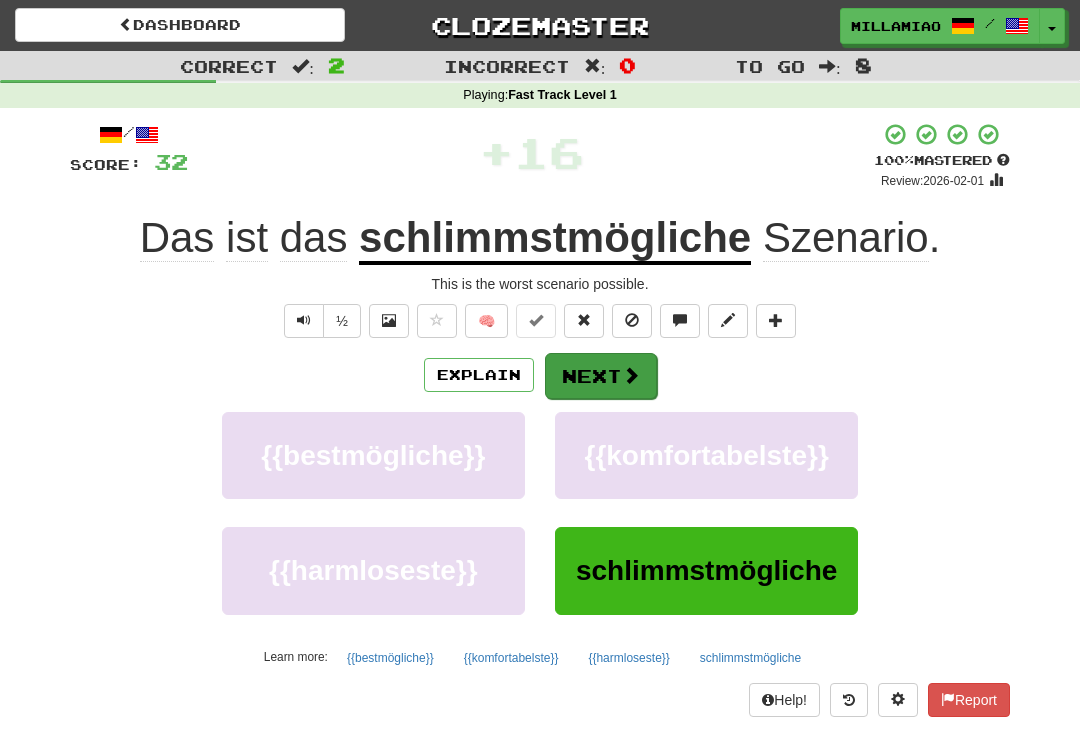 click at bounding box center (631, 375) 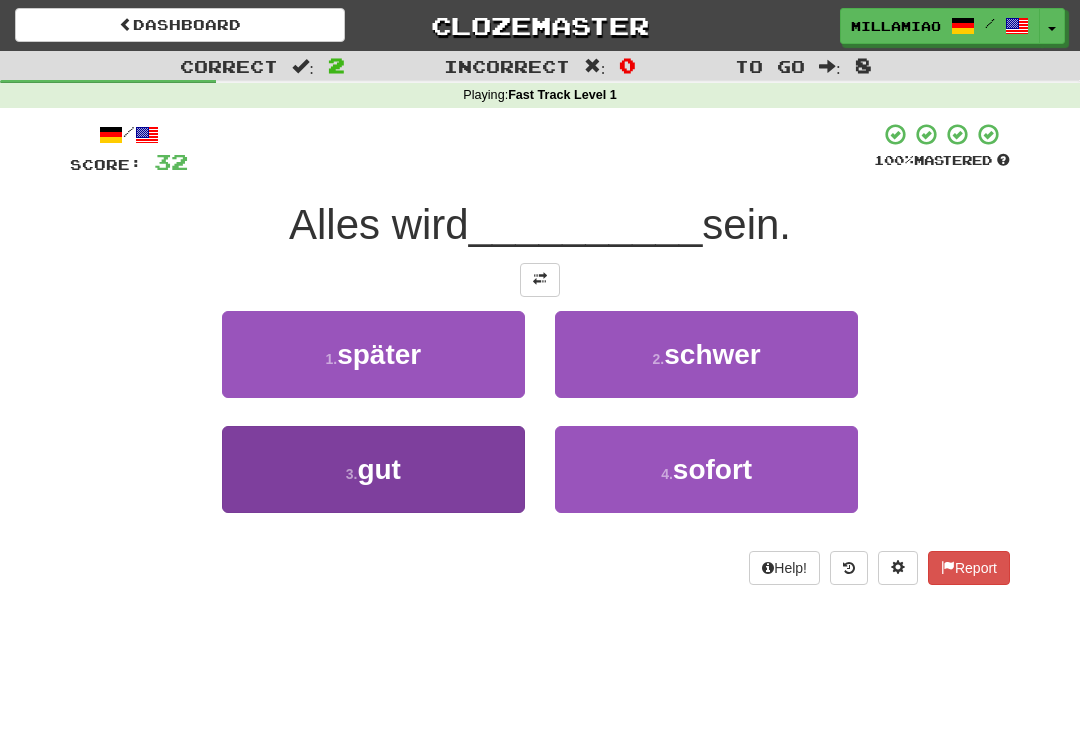 click on "3 .  gut" at bounding box center [373, 469] 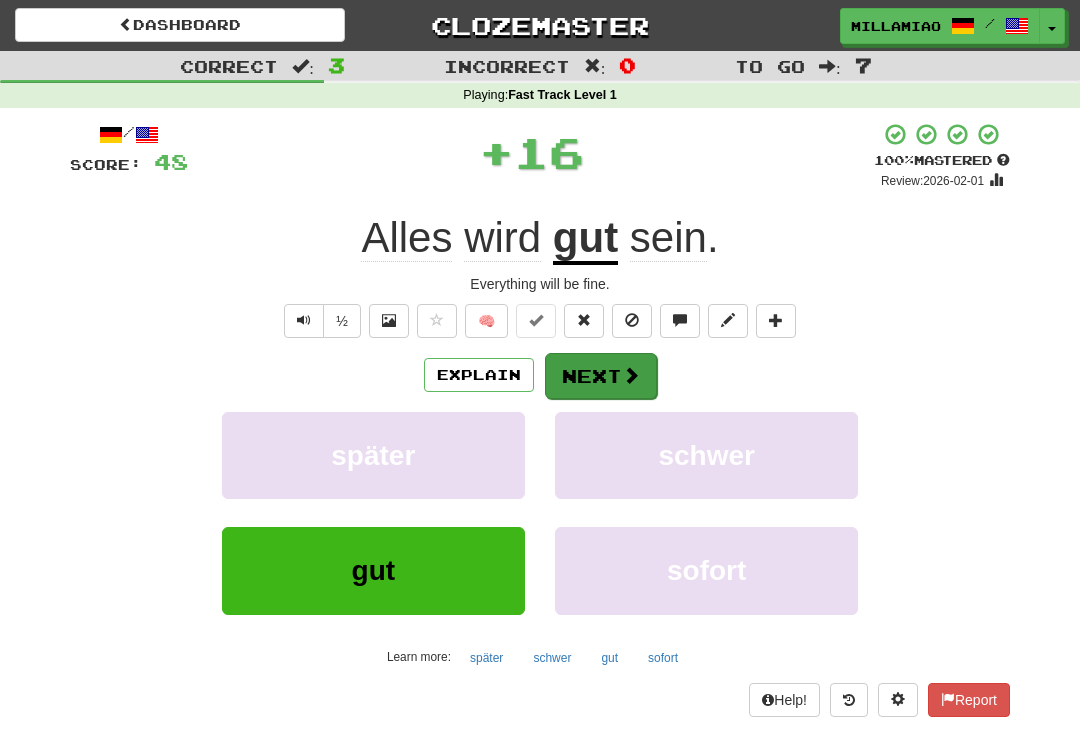 click on "Next" at bounding box center [601, 376] 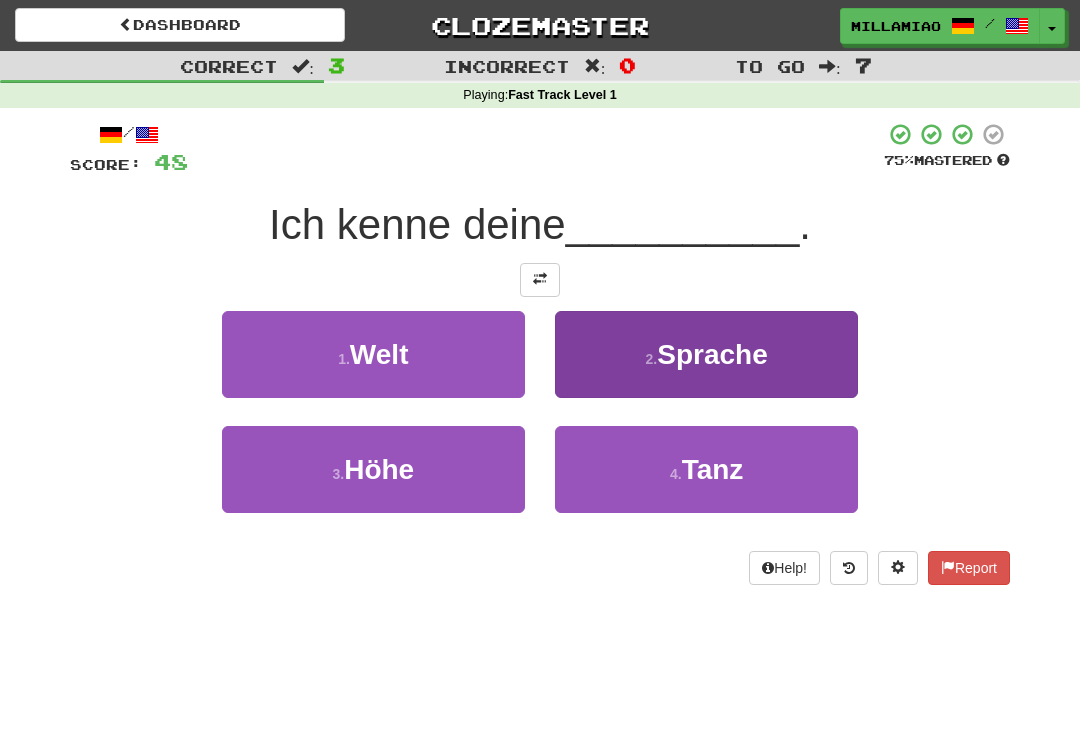 click on "2 .  Sprache" at bounding box center [706, 354] 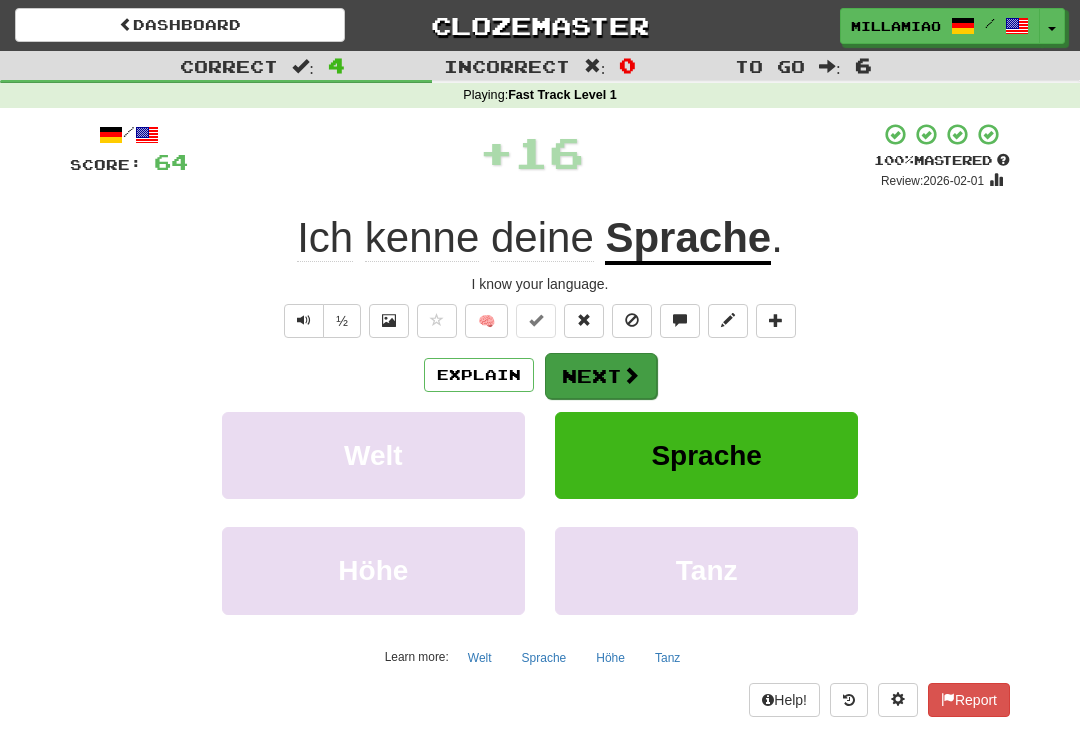 click on "Next" at bounding box center (601, 376) 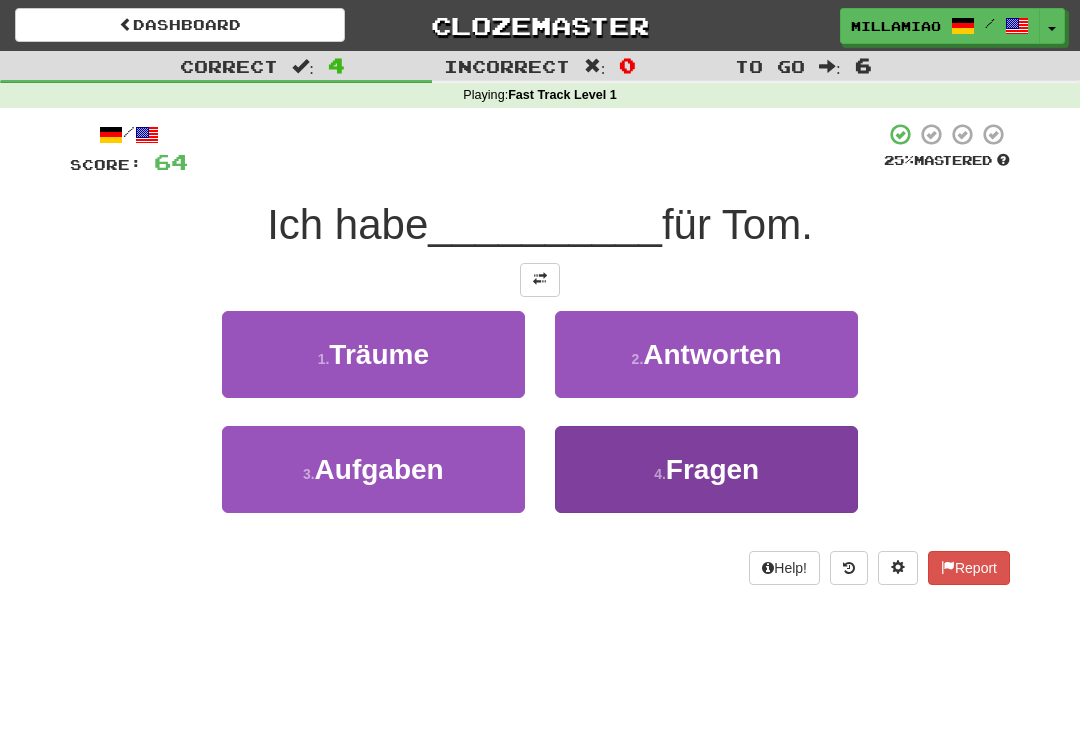 click on "Fragen" at bounding box center [712, 469] 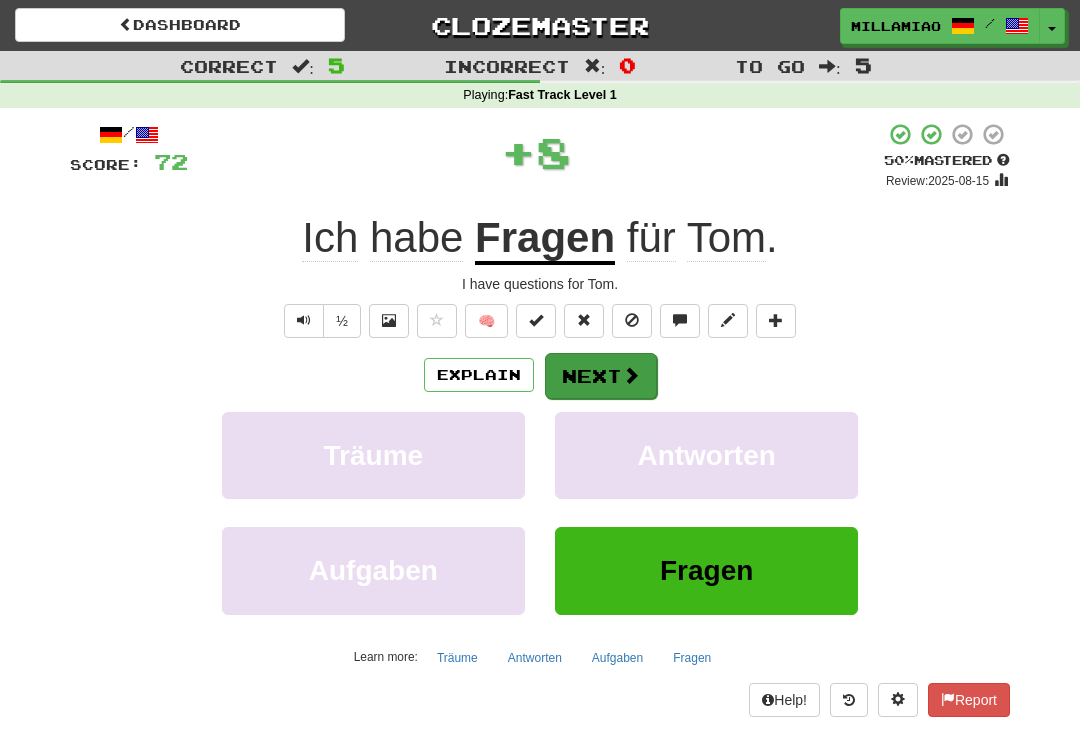 click on "Next" at bounding box center (601, 376) 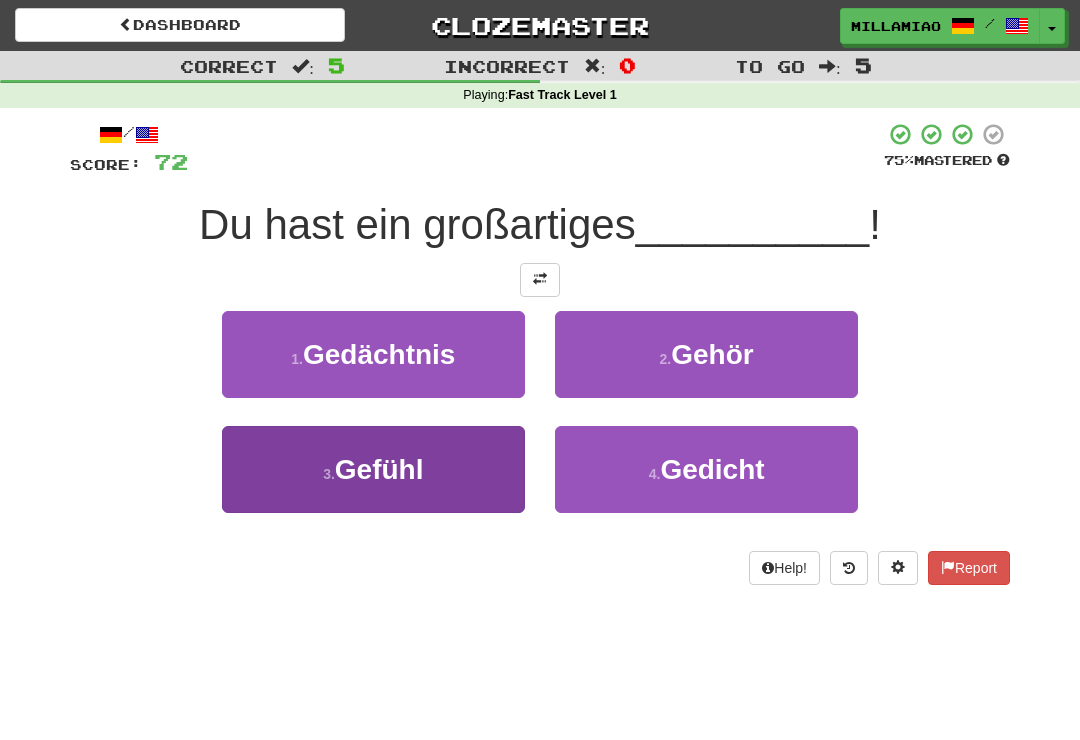 click on "3 .  Gefühl" at bounding box center [373, 469] 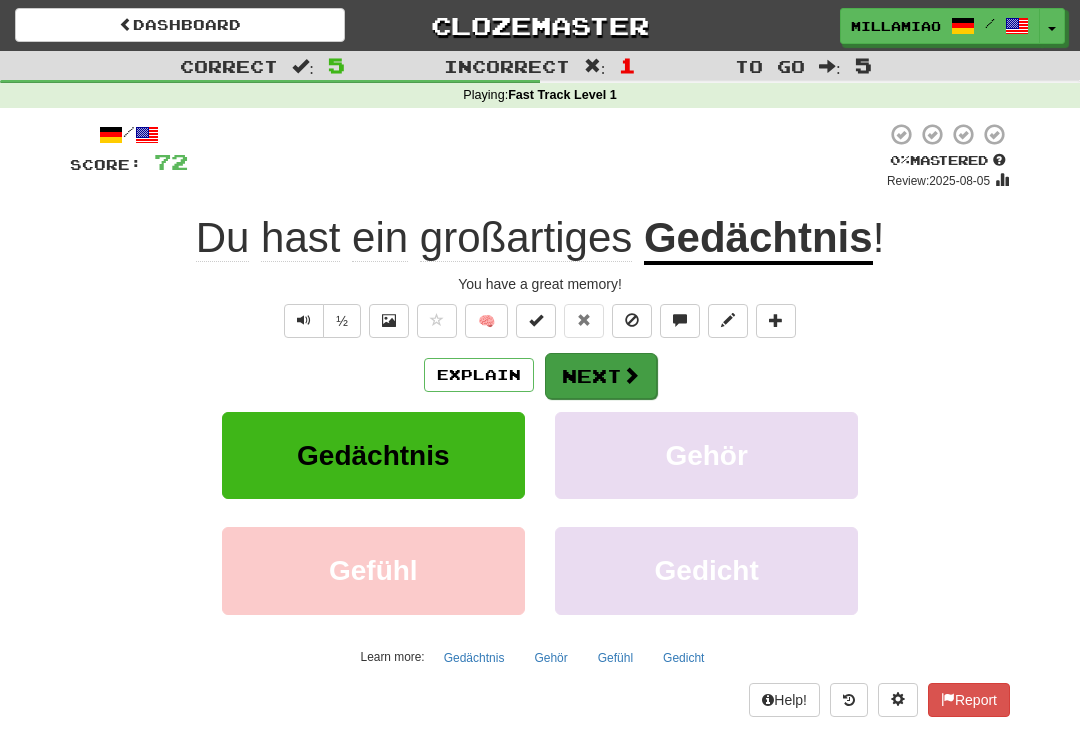 click on "Next" at bounding box center [601, 376] 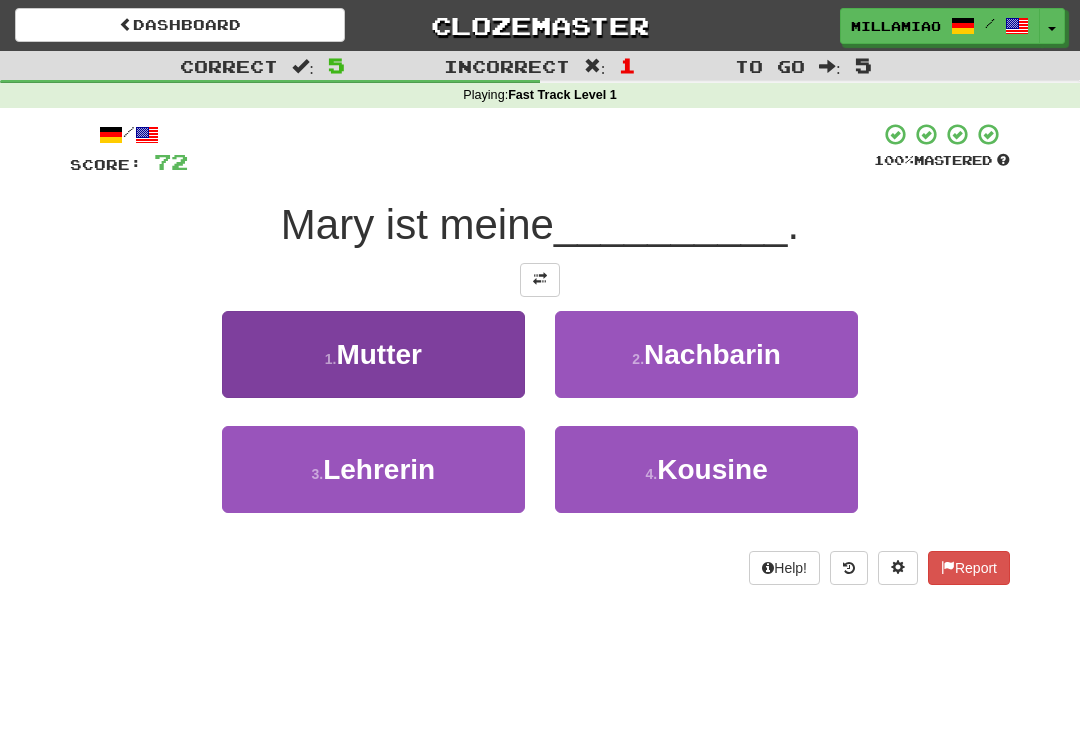 click on "1 .  Mutter" at bounding box center [373, 354] 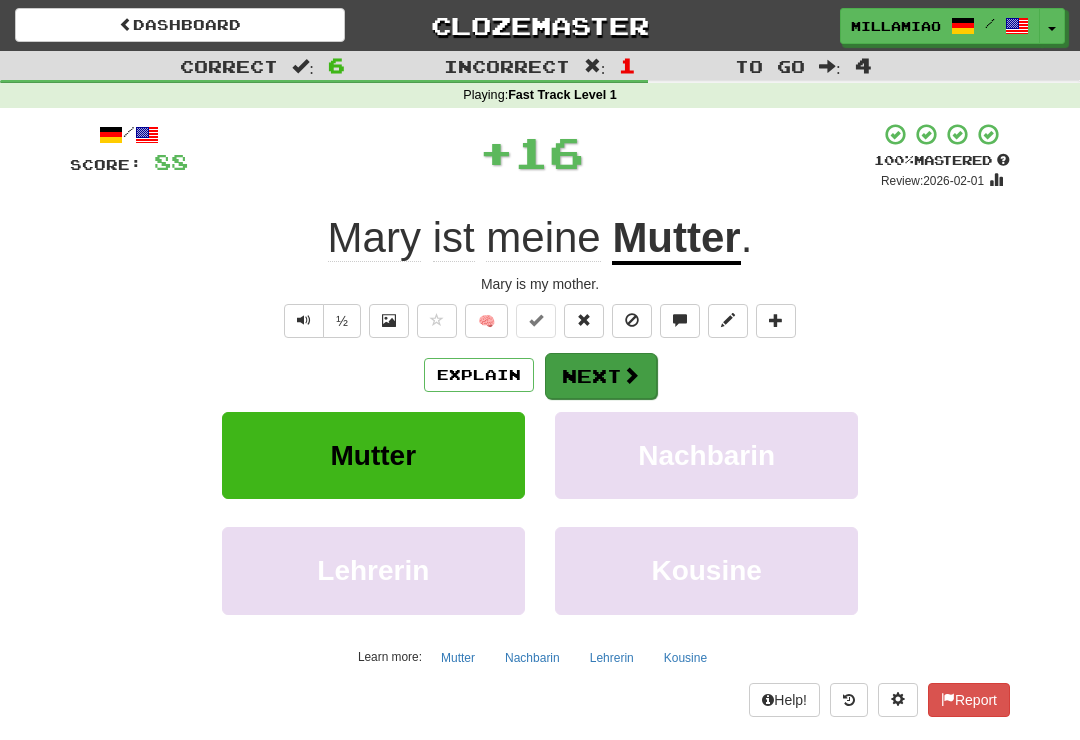 click at bounding box center (631, 375) 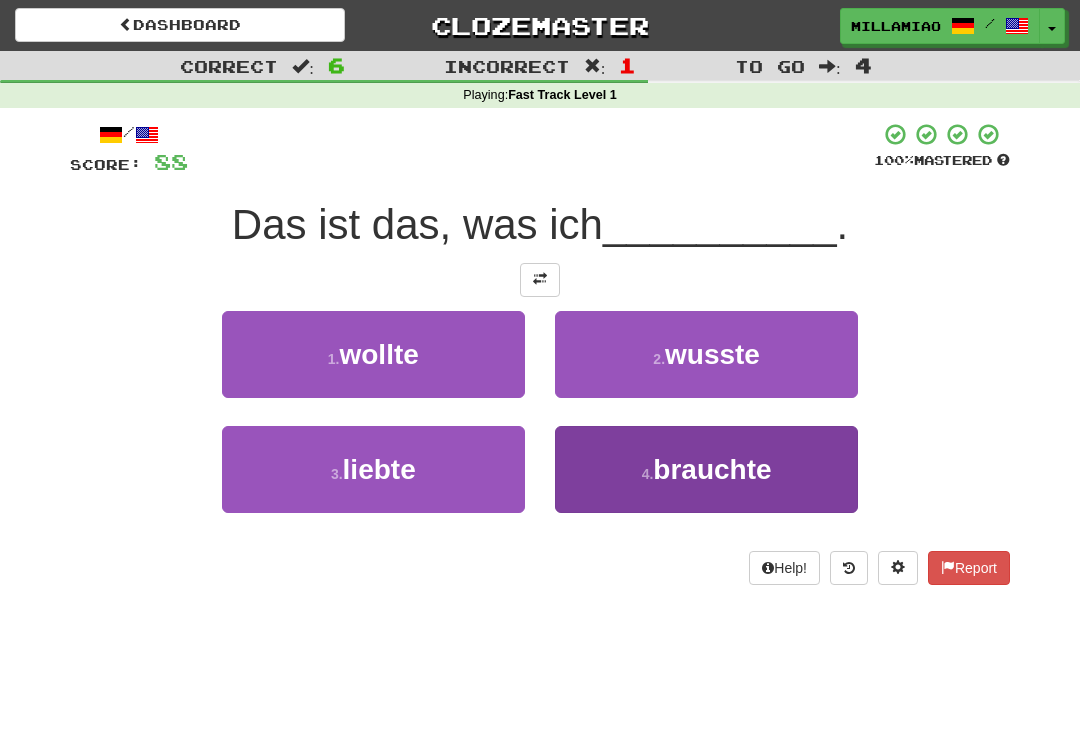click on "brauchte" at bounding box center (712, 469) 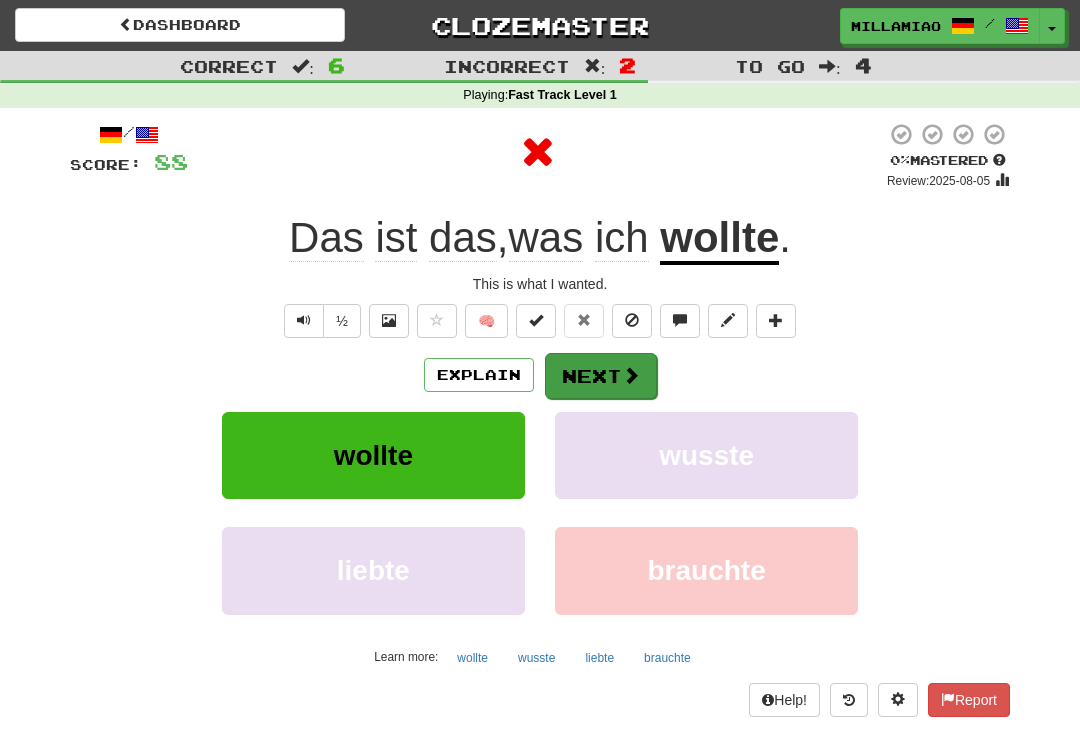 click at bounding box center (631, 375) 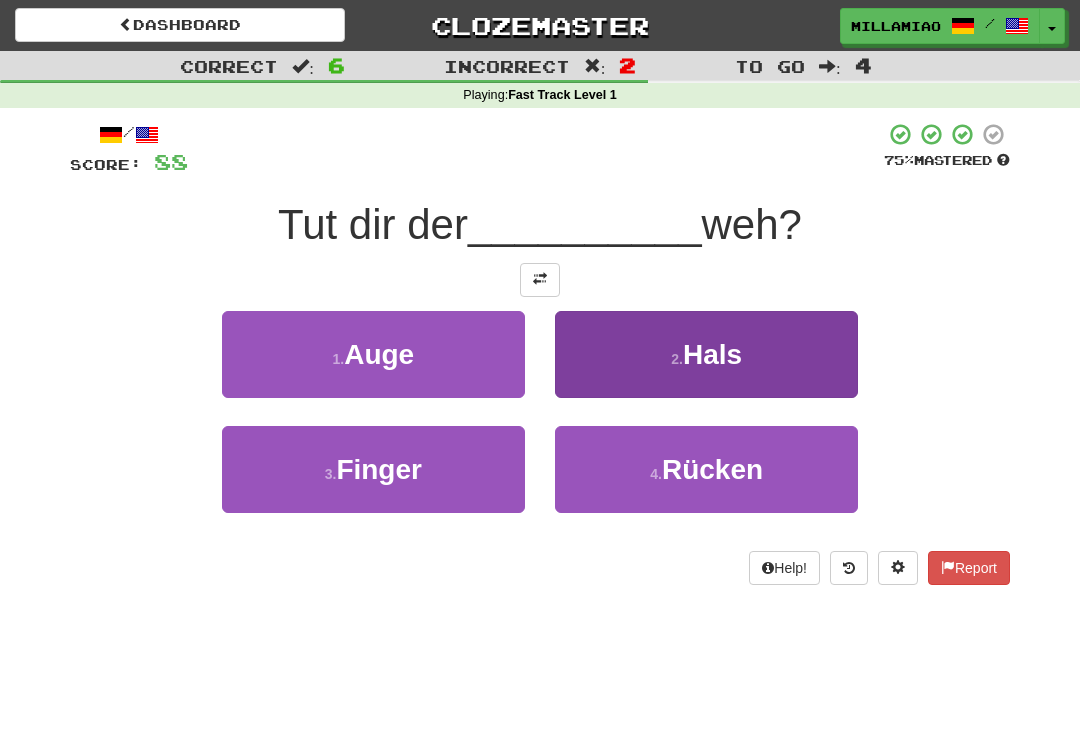 click on "Hals" at bounding box center (712, 354) 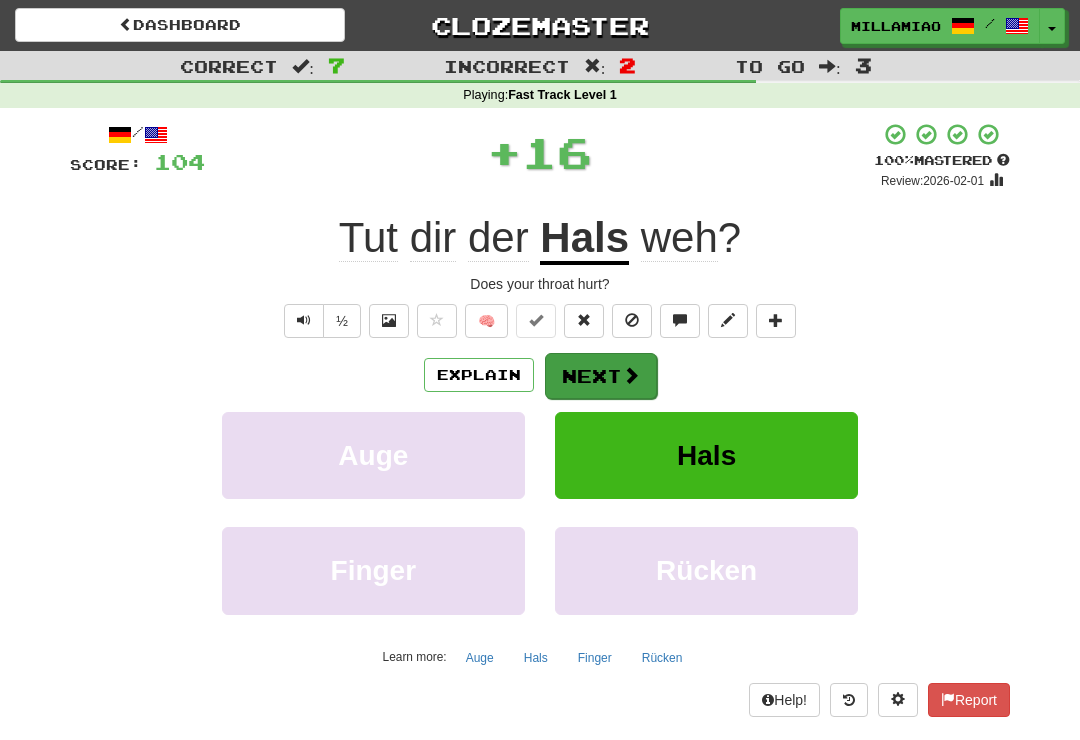 click on "Next" at bounding box center (601, 376) 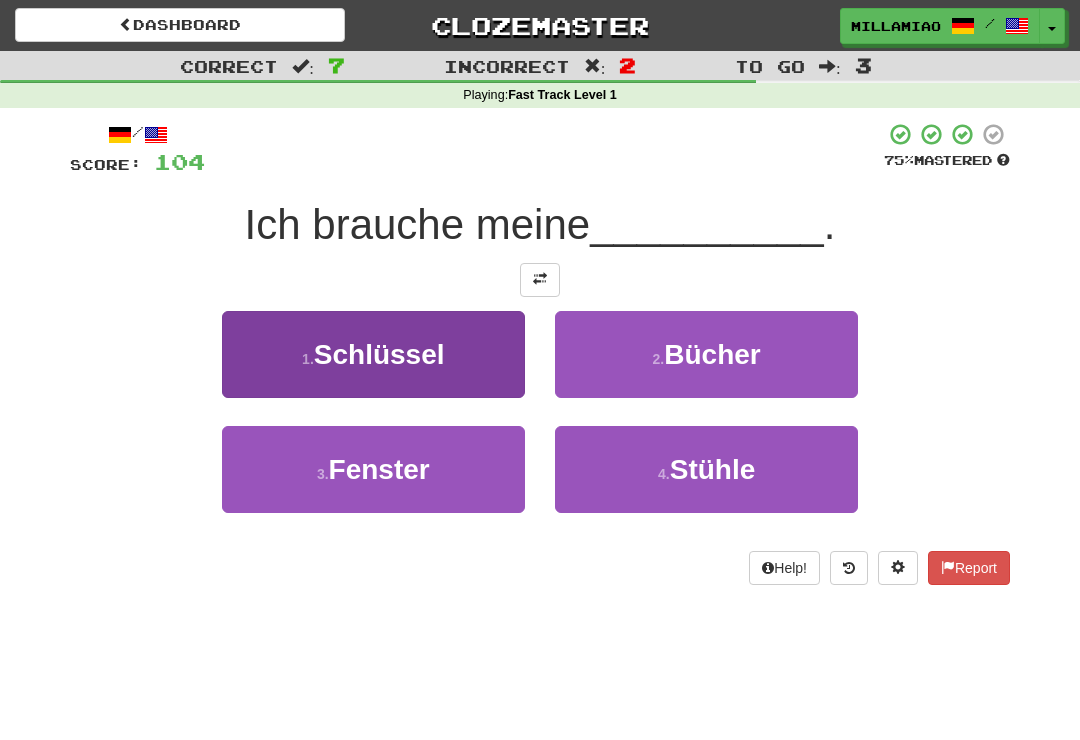 click on "1 .  Schlüssel" at bounding box center (373, 354) 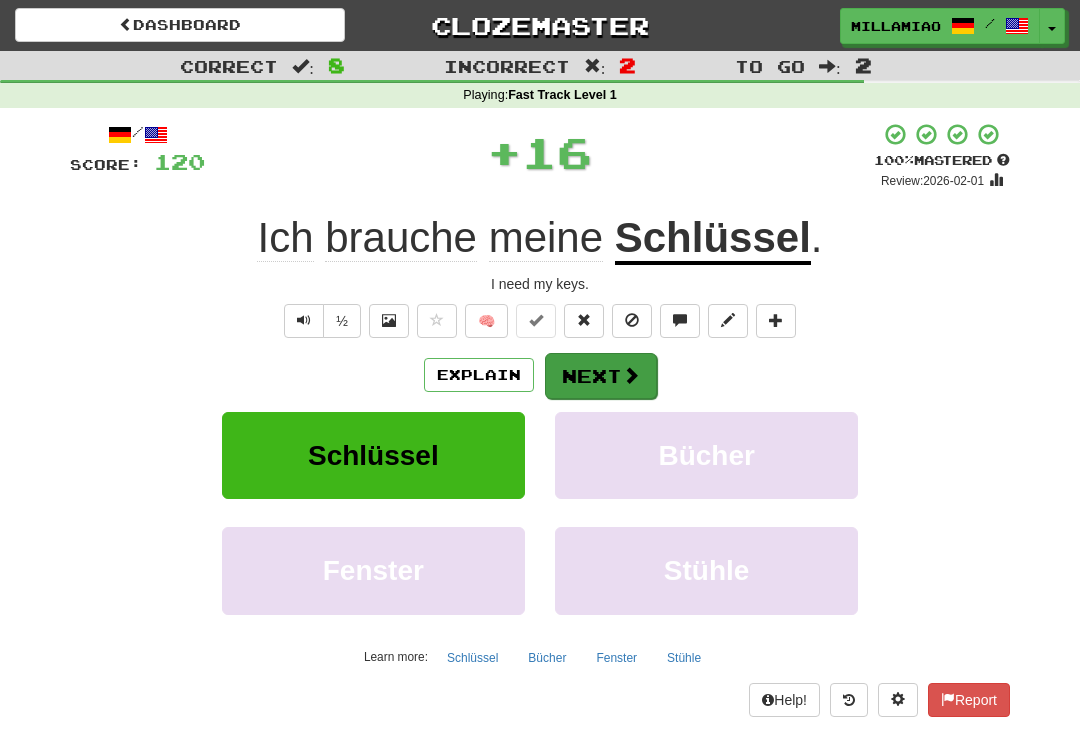 click at bounding box center [631, 375] 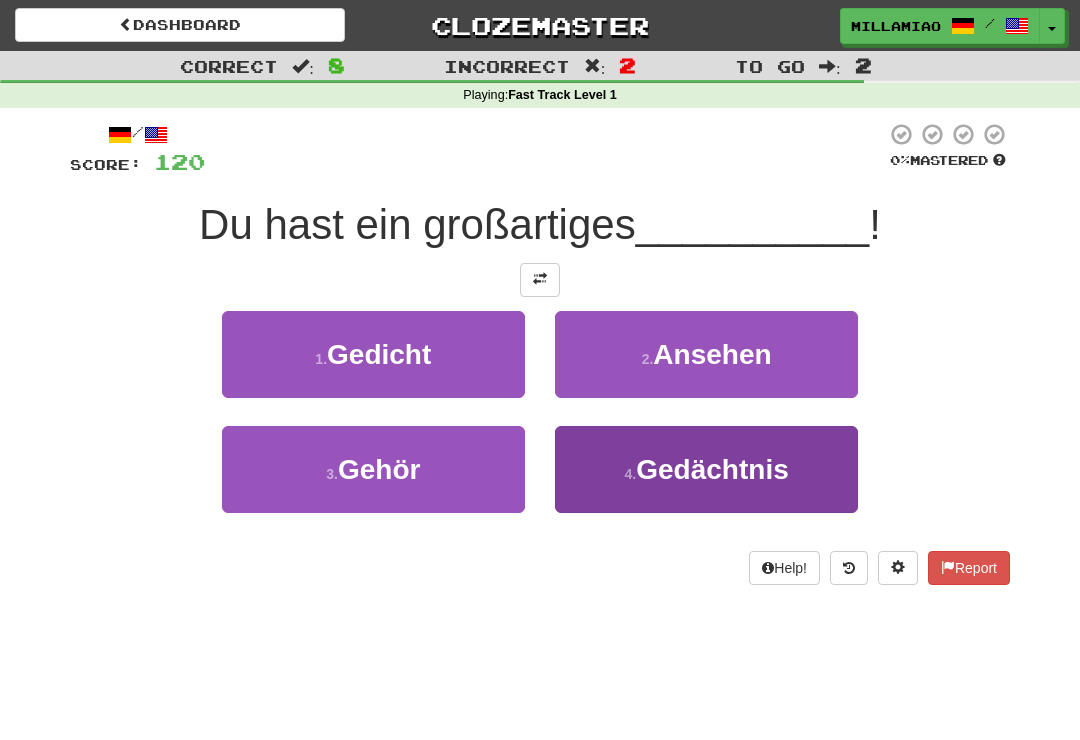 click on "4 .  Gedächtnis" at bounding box center [706, 469] 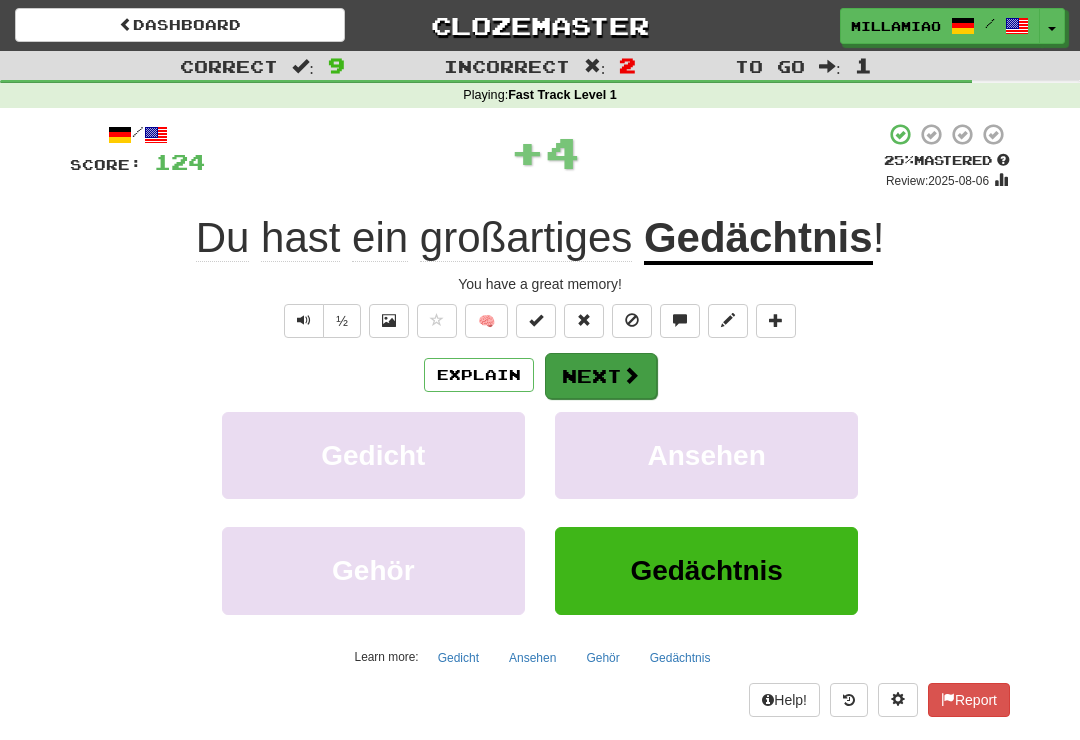 click at bounding box center (631, 375) 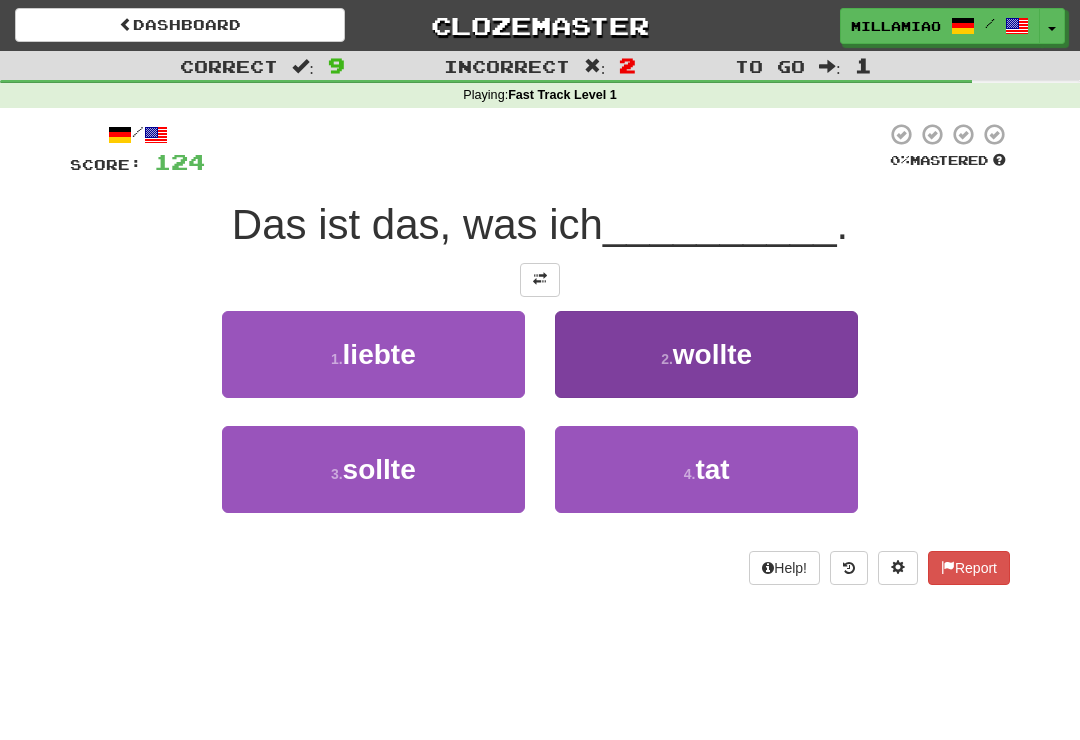 click on "2 .  wollte" at bounding box center [706, 354] 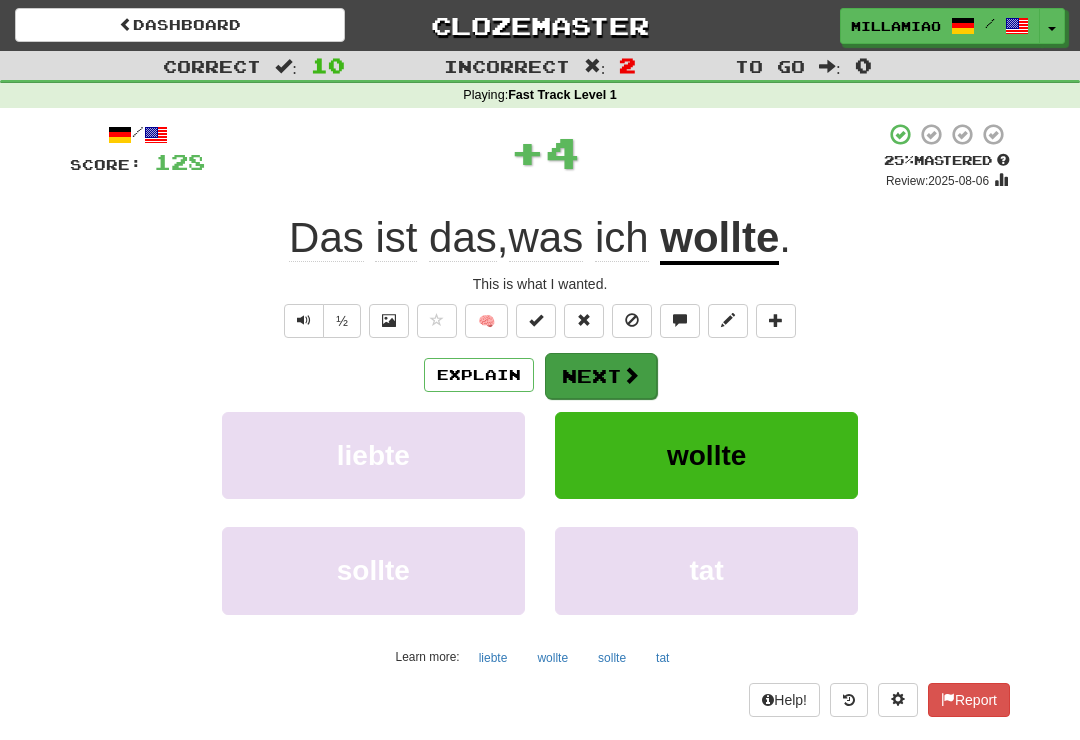 click on "Next" at bounding box center (601, 376) 